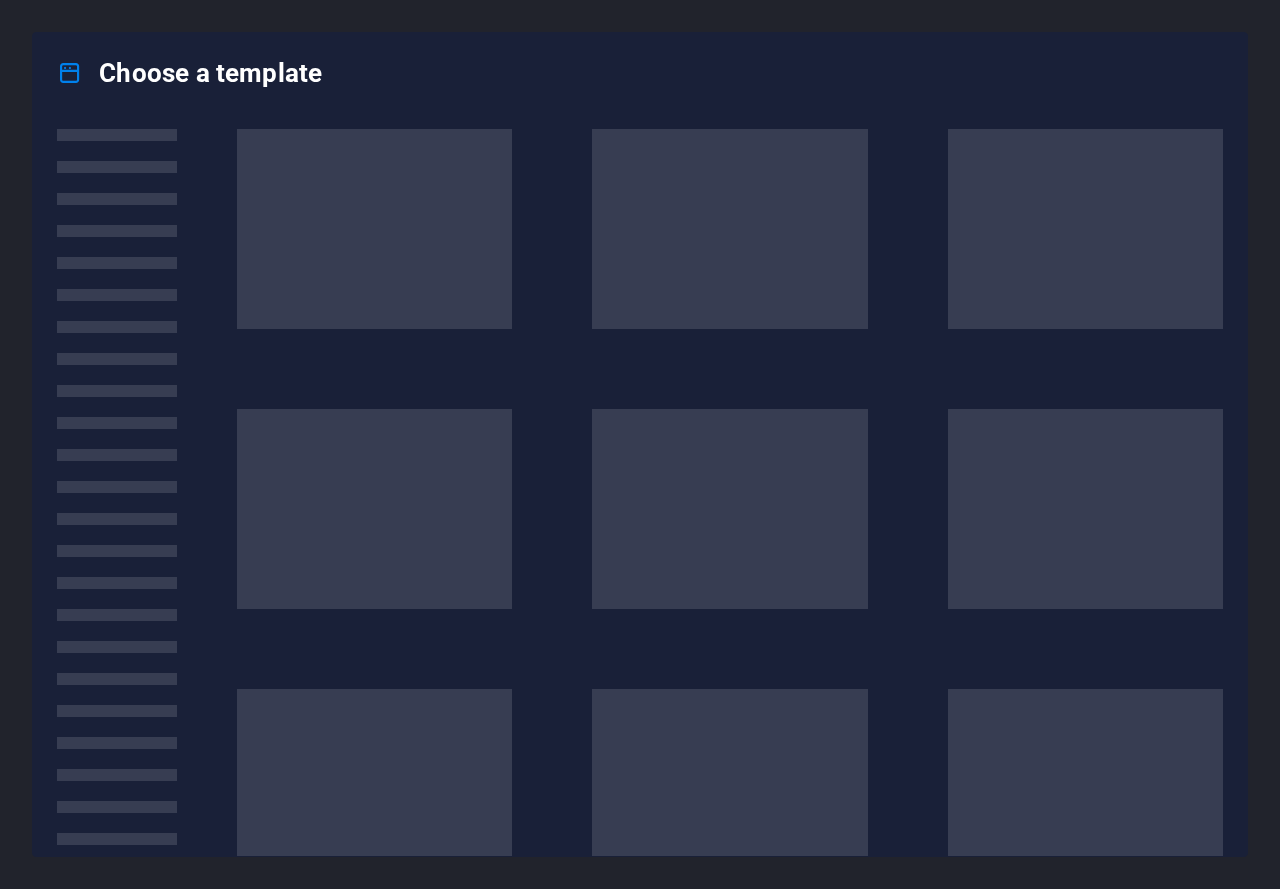 scroll, scrollTop: 0, scrollLeft: 0, axis: both 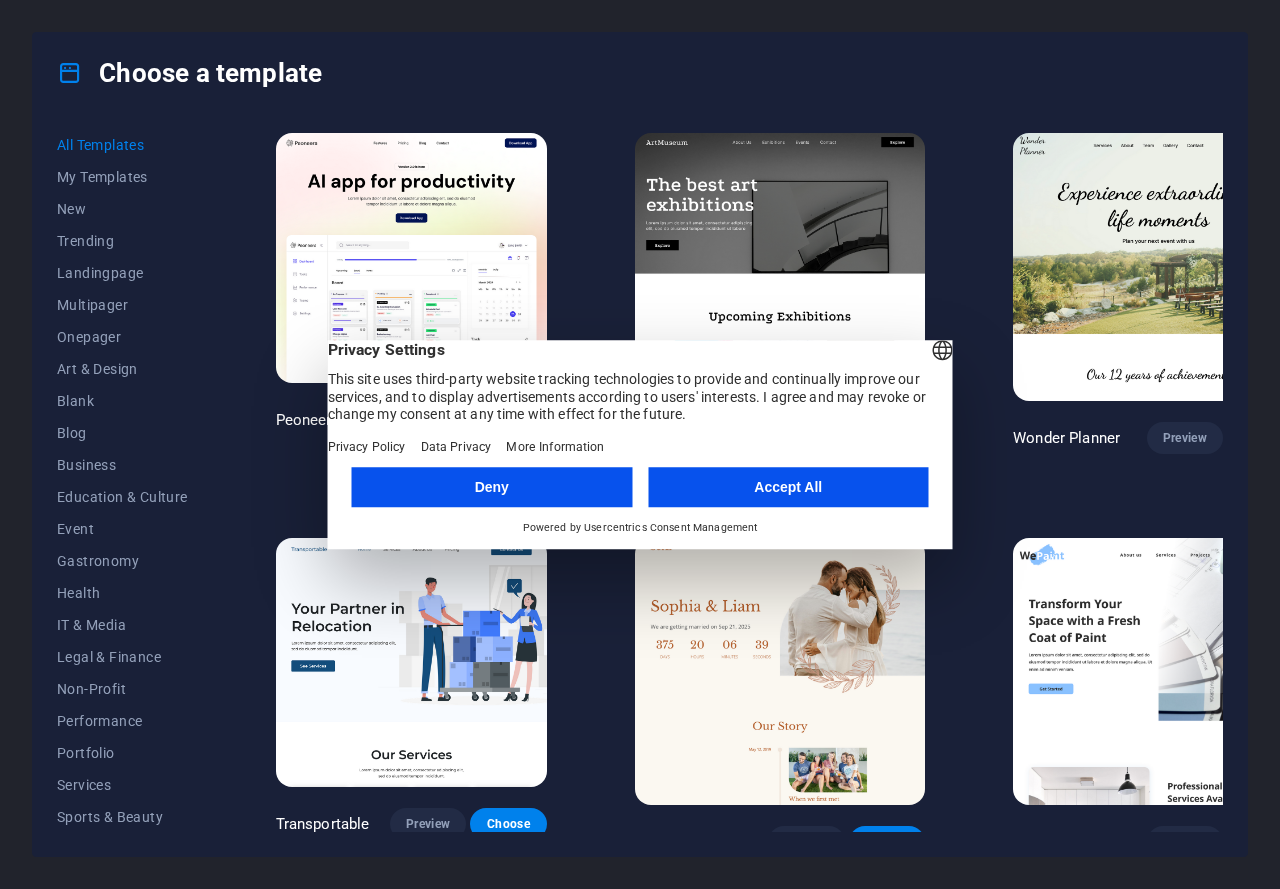 click on "Accept All" at bounding box center (788, 487) 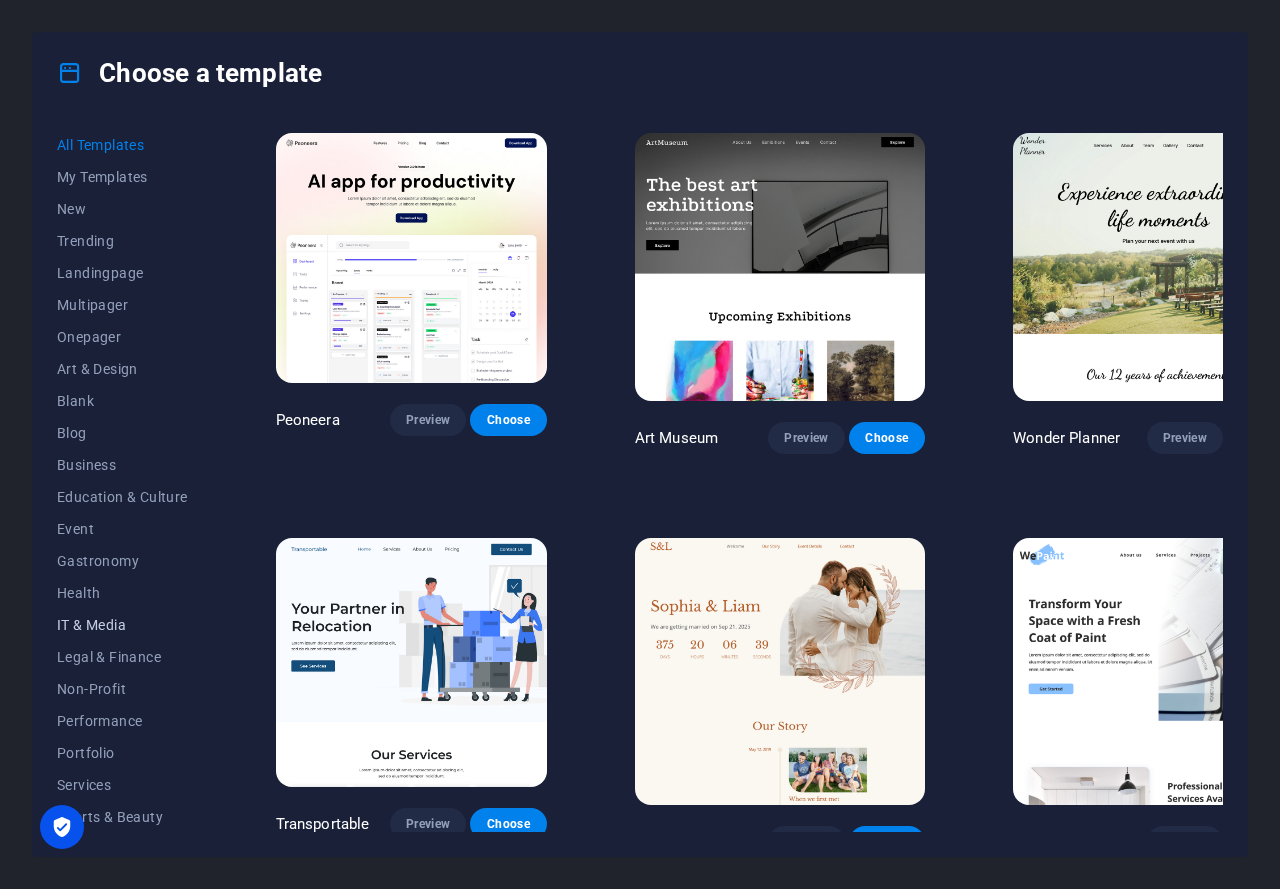 click on "IT & Media" at bounding box center (122, 625) 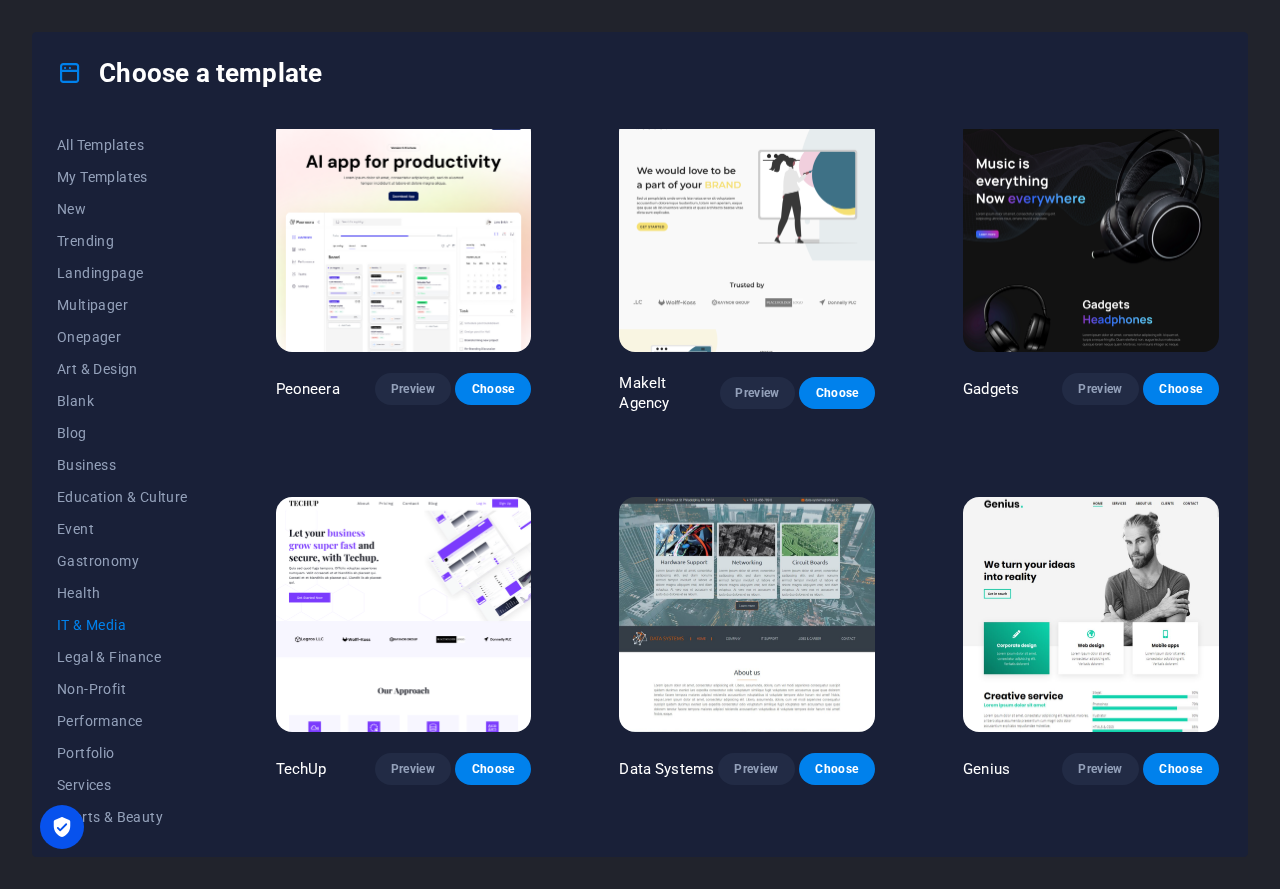 scroll, scrollTop: 0, scrollLeft: 0, axis: both 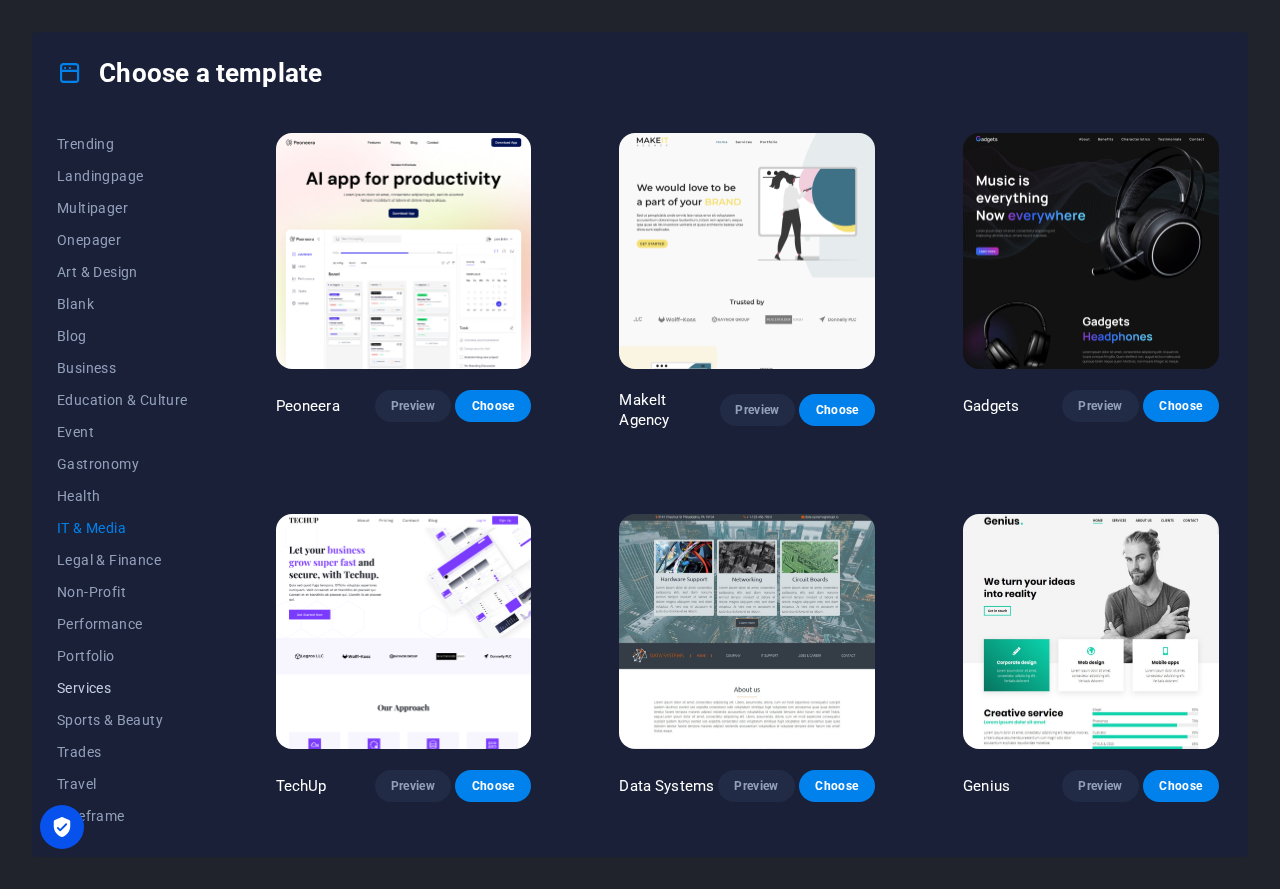 click on "Services" at bounding box center (122, 688) 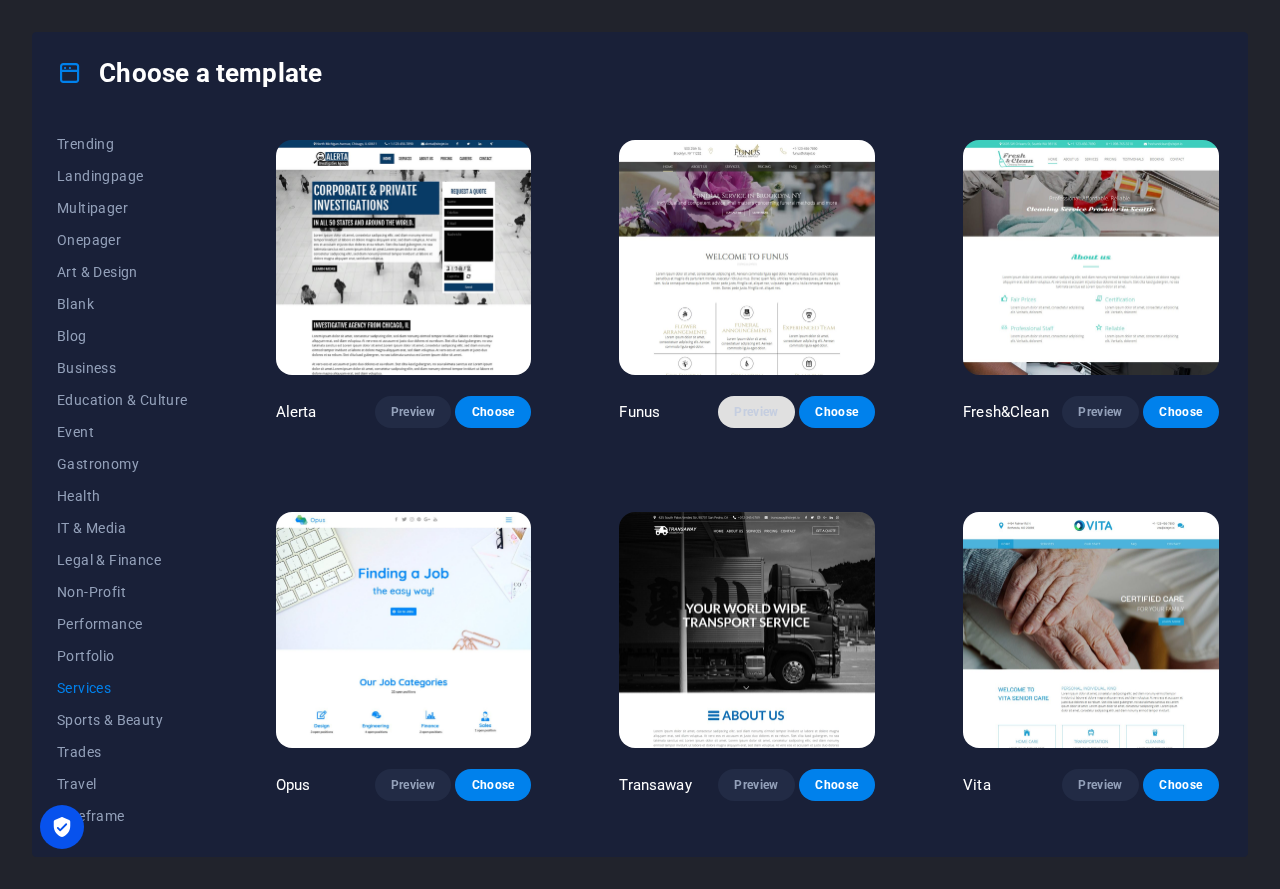 scroll, scrollTop: 1826, scrollLeft: 0, axis: vertical 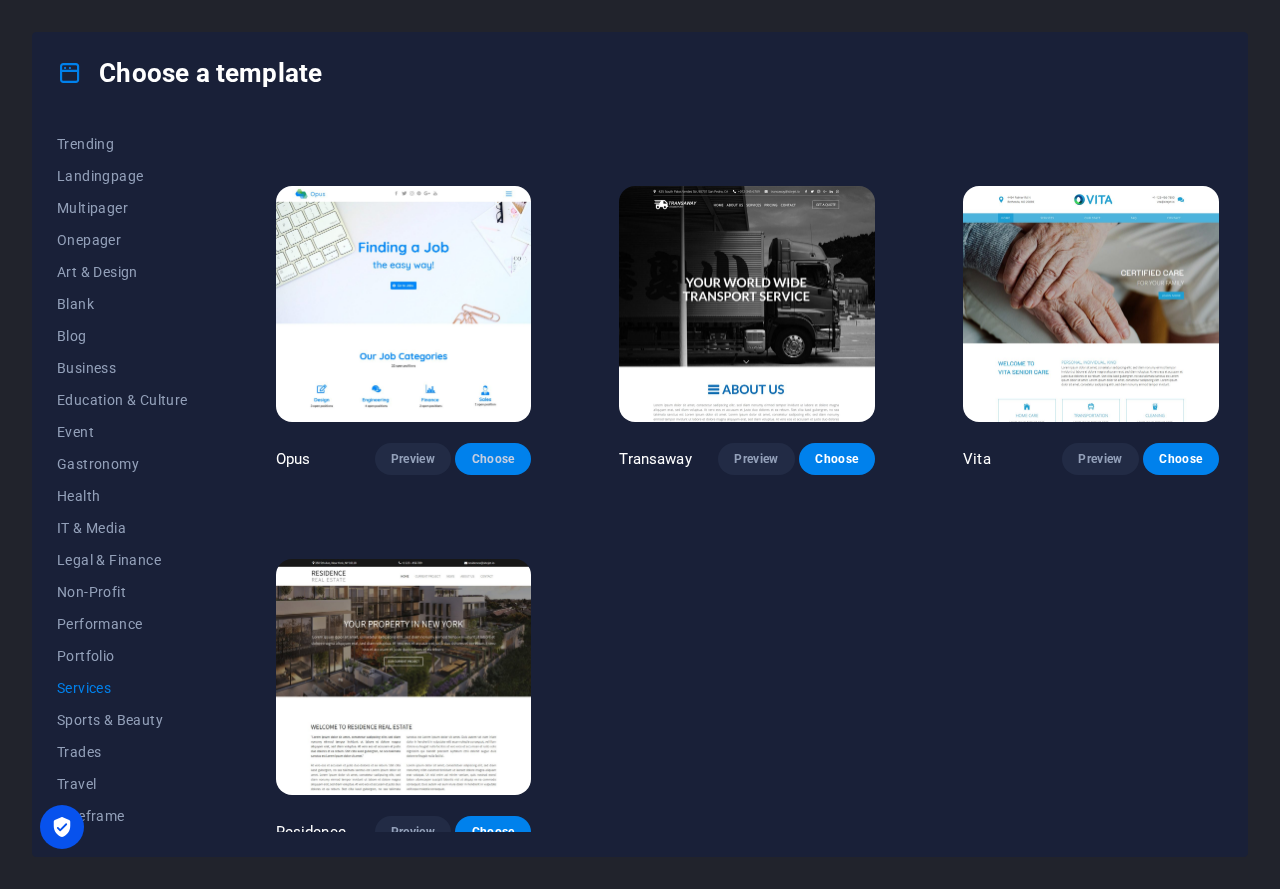 click on "Choose" at bounding box center [493, 459] 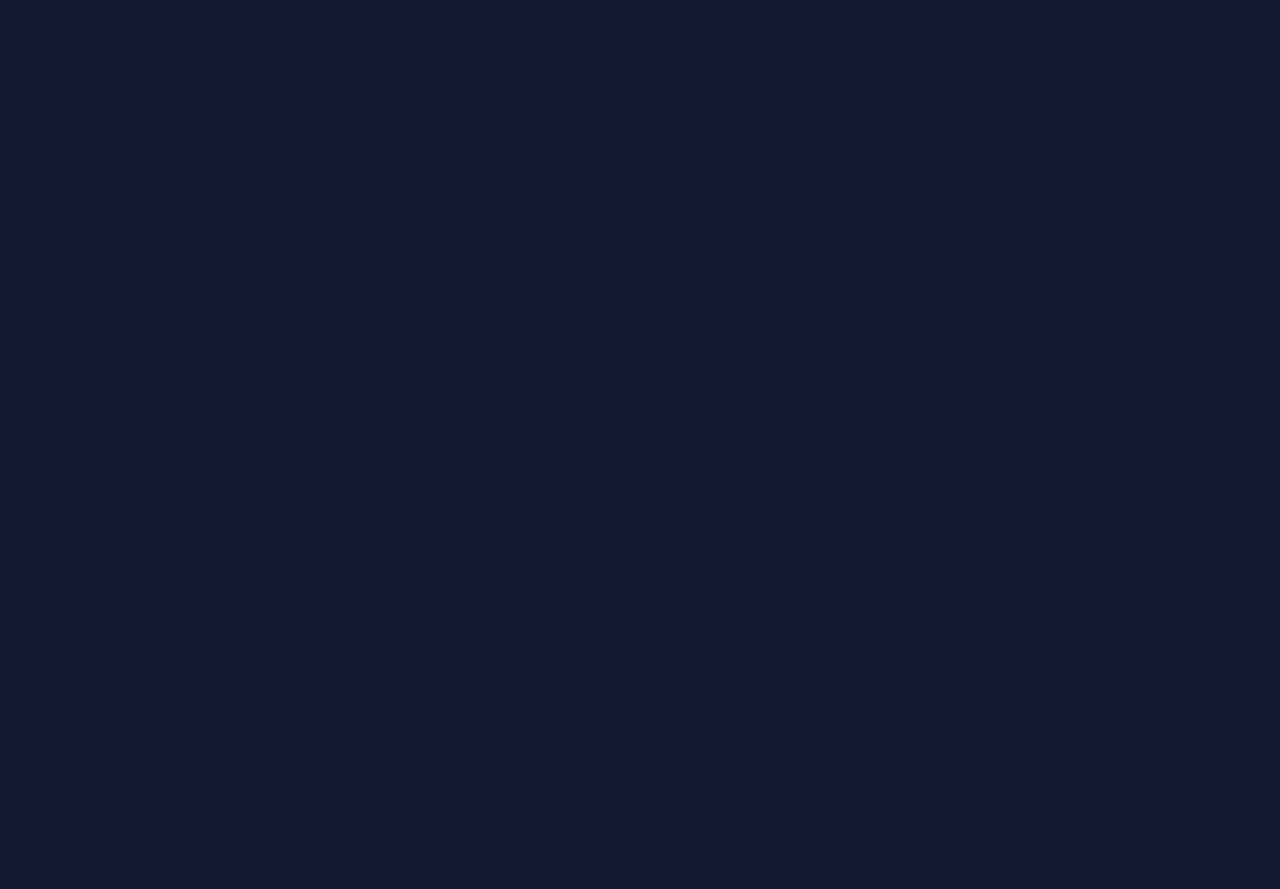 scroll, scrollTop: 0, scrollLeft: 0, axis: both 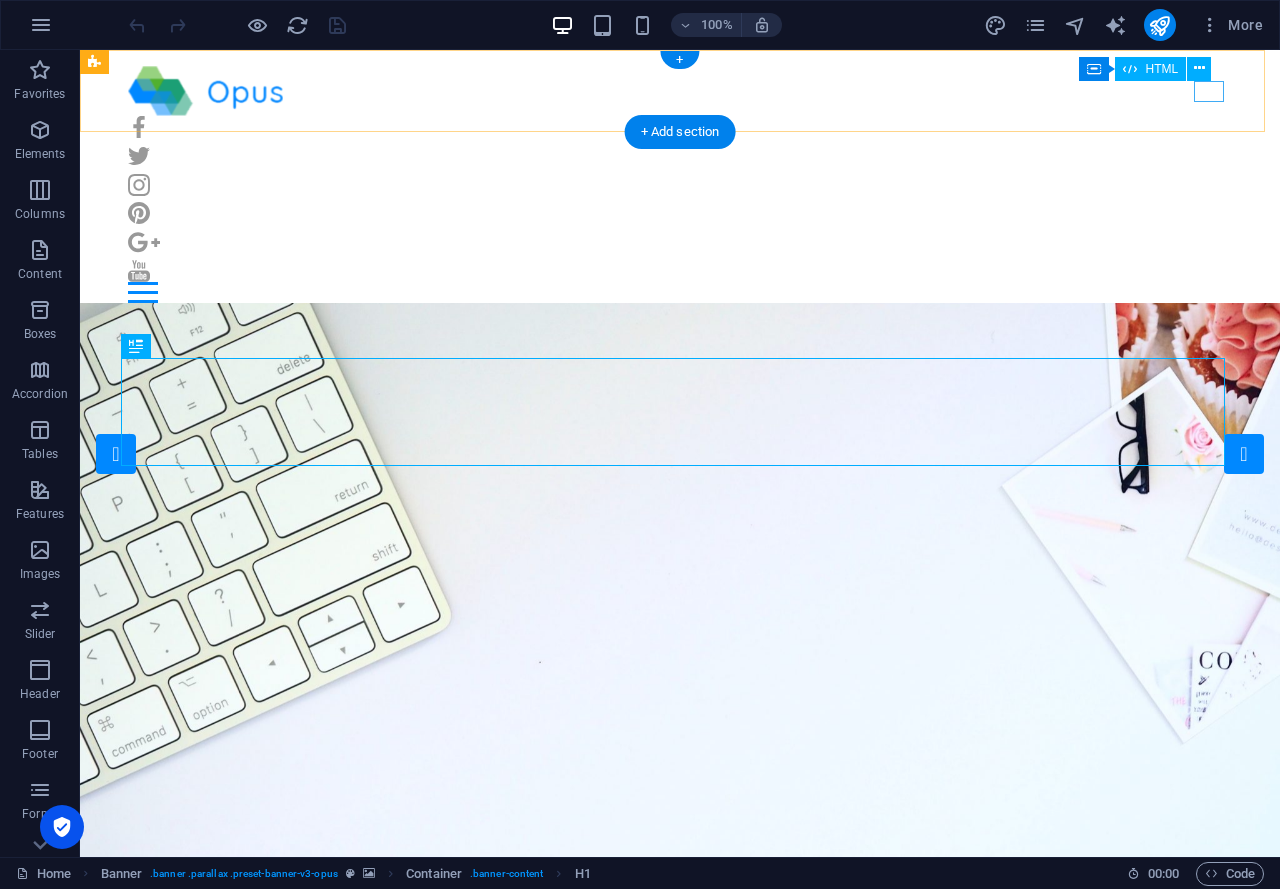 click at bounding box center [680, 292] 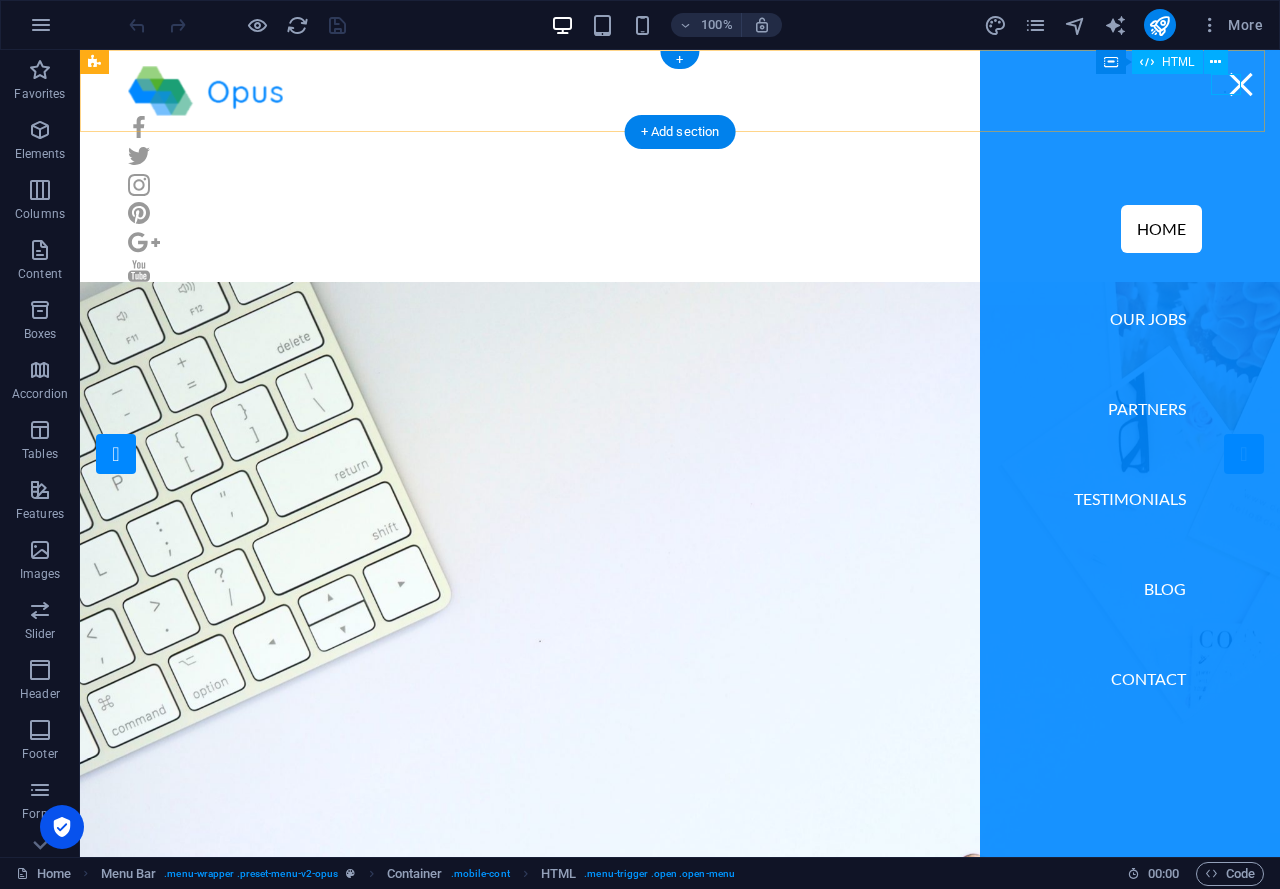 click at bounding box center (1241, 84) 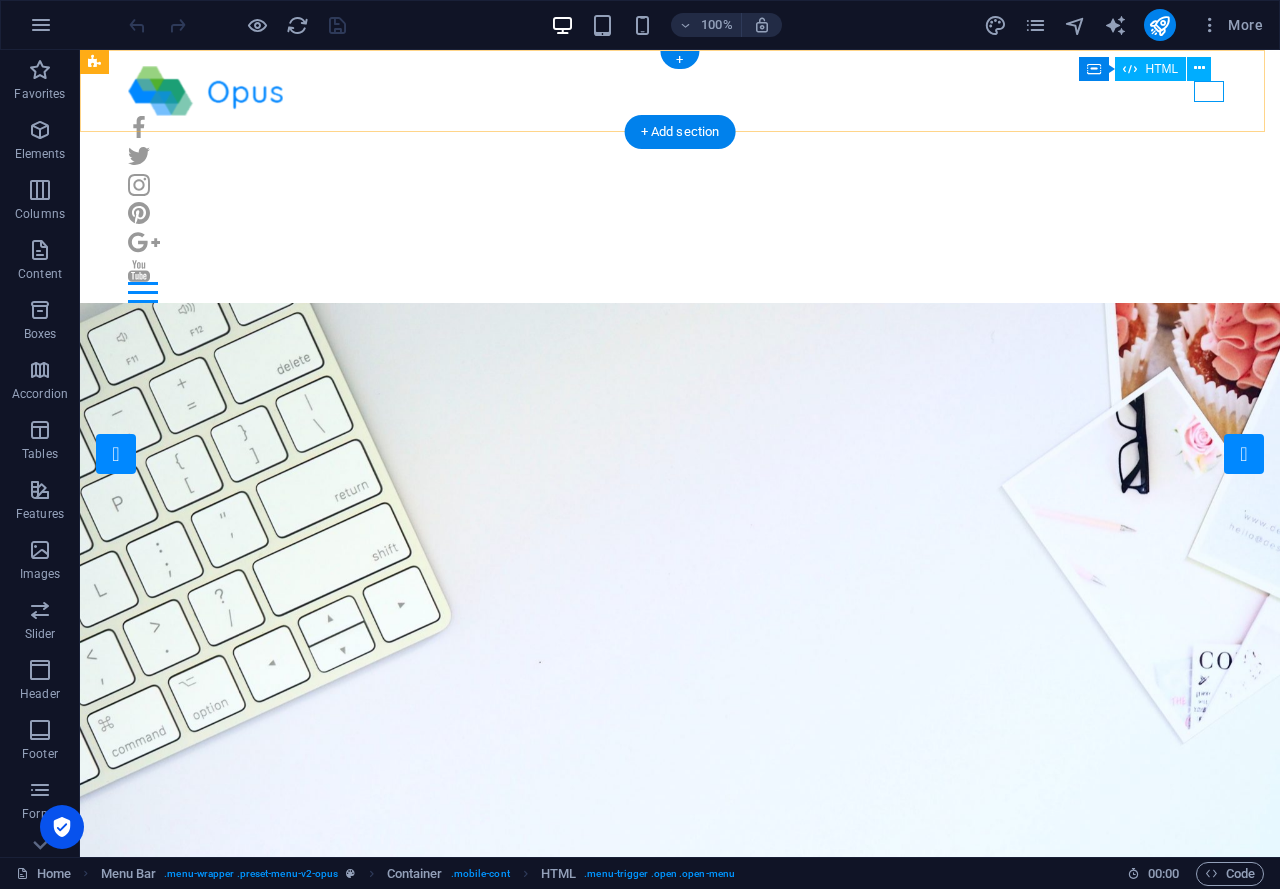 click at bounding box center [680, 292] 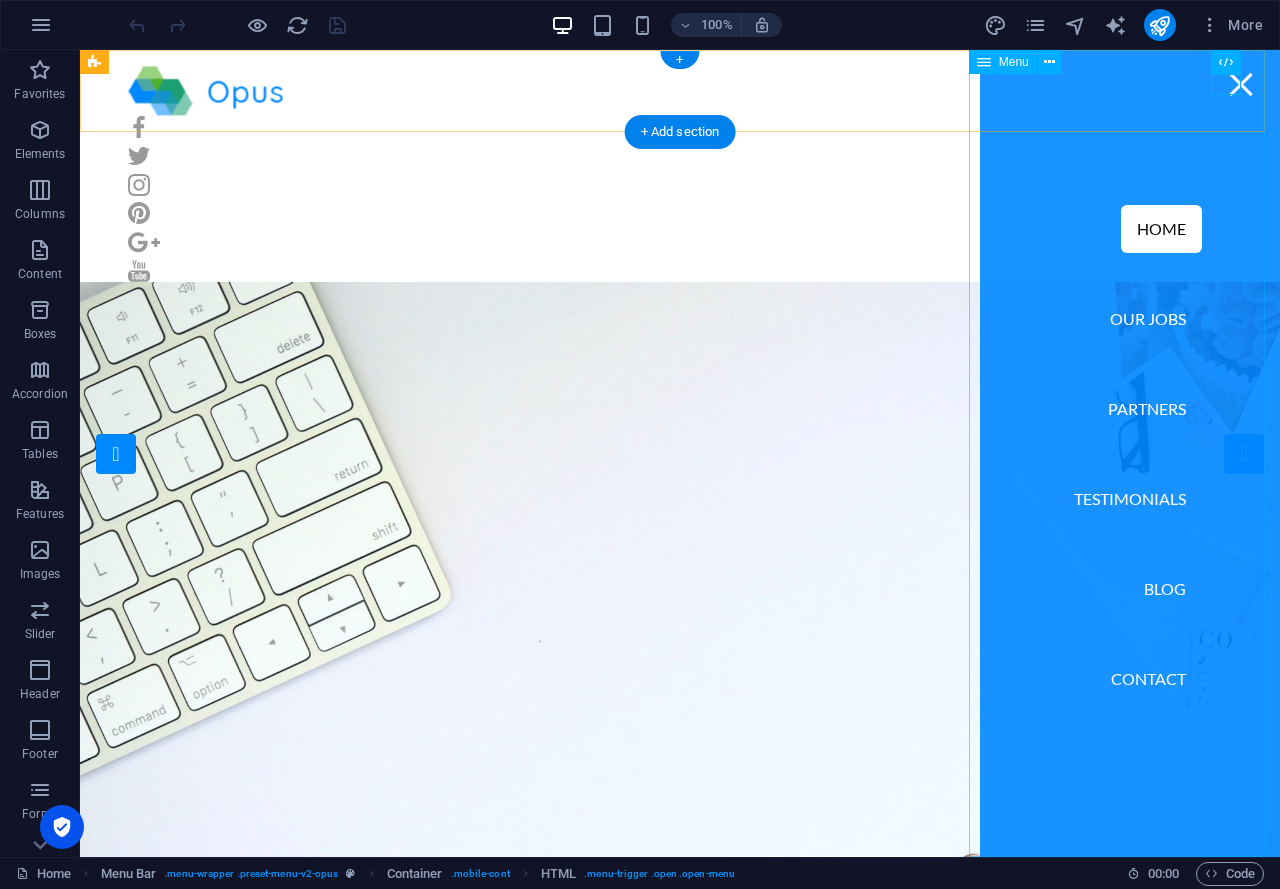 click on "Home Our Jobs Partners Testimonials Blog Contact" at bounding box center [1130, 453] 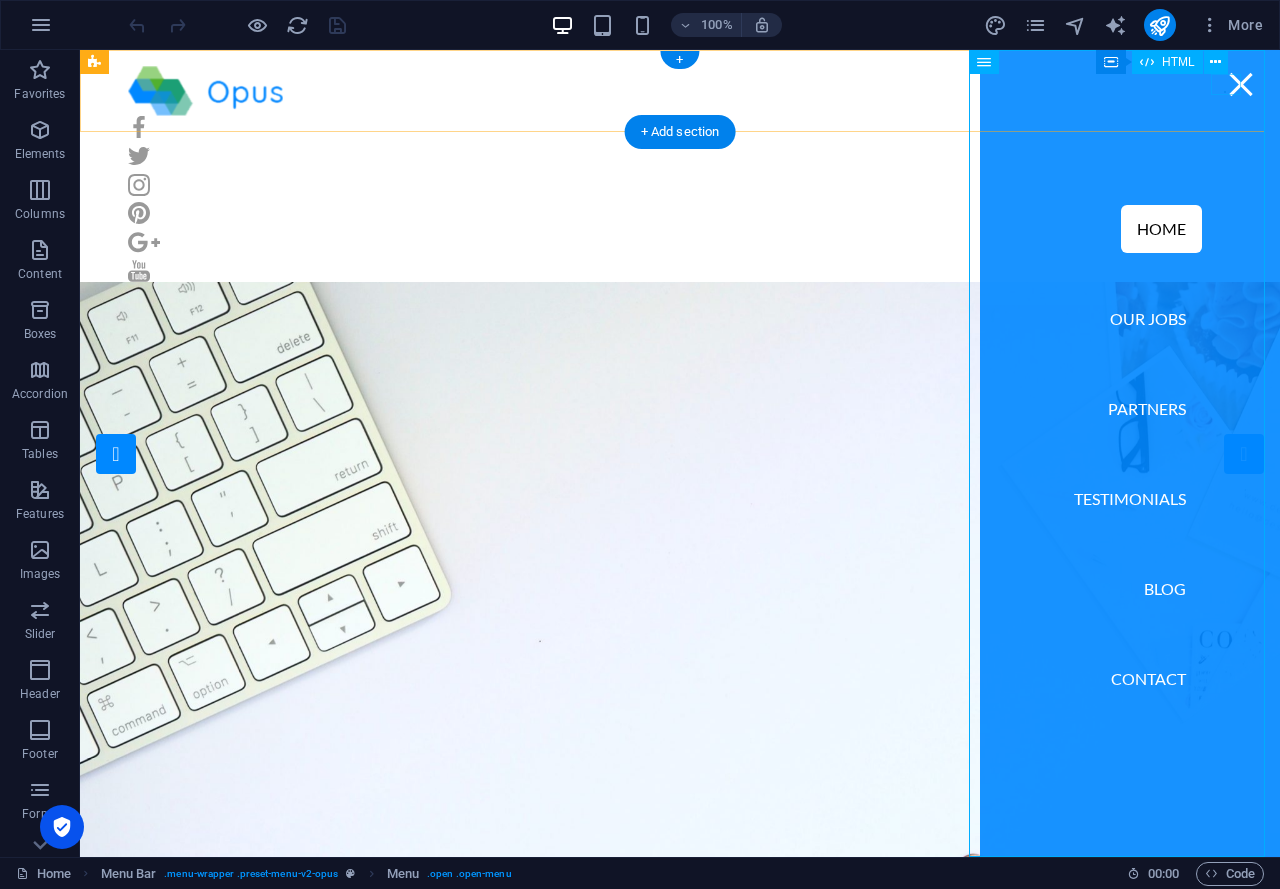 click at bounding box center [1241, 84] 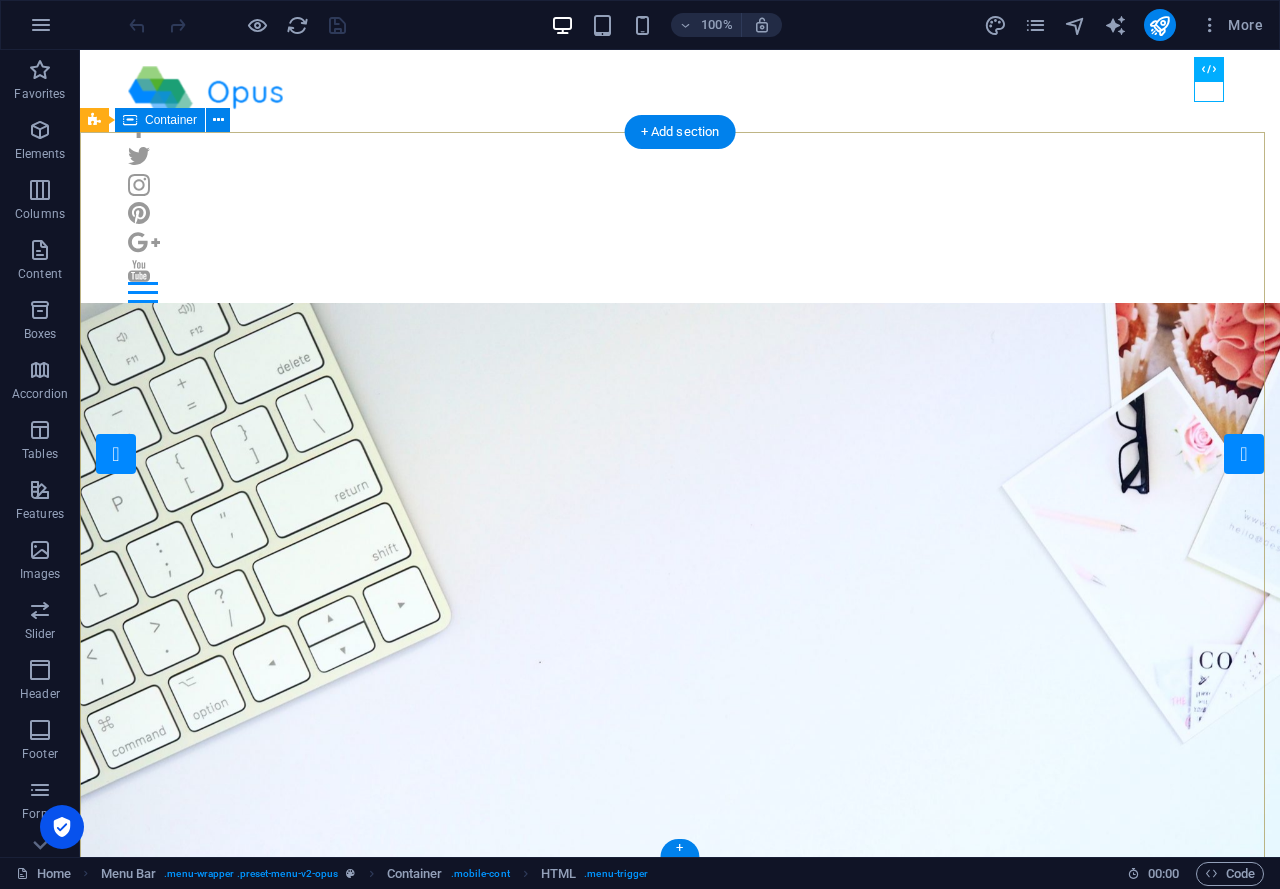 click on "Finding a Job the easy way!  Go to Jobs" at bounding box center (680, 1327) 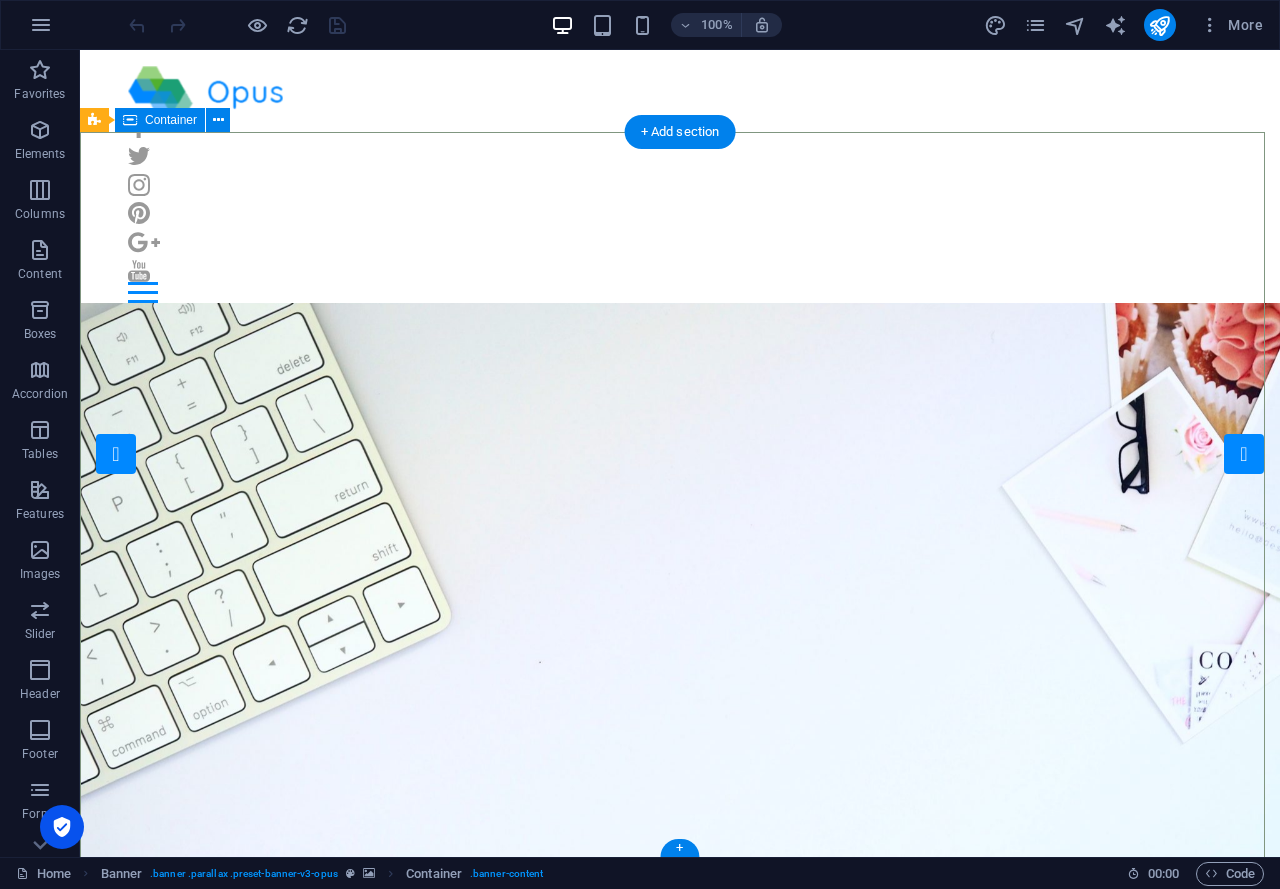 click on "Finding a Job the easy way!  Go to Jobs" at bounding box center (680, 1327) 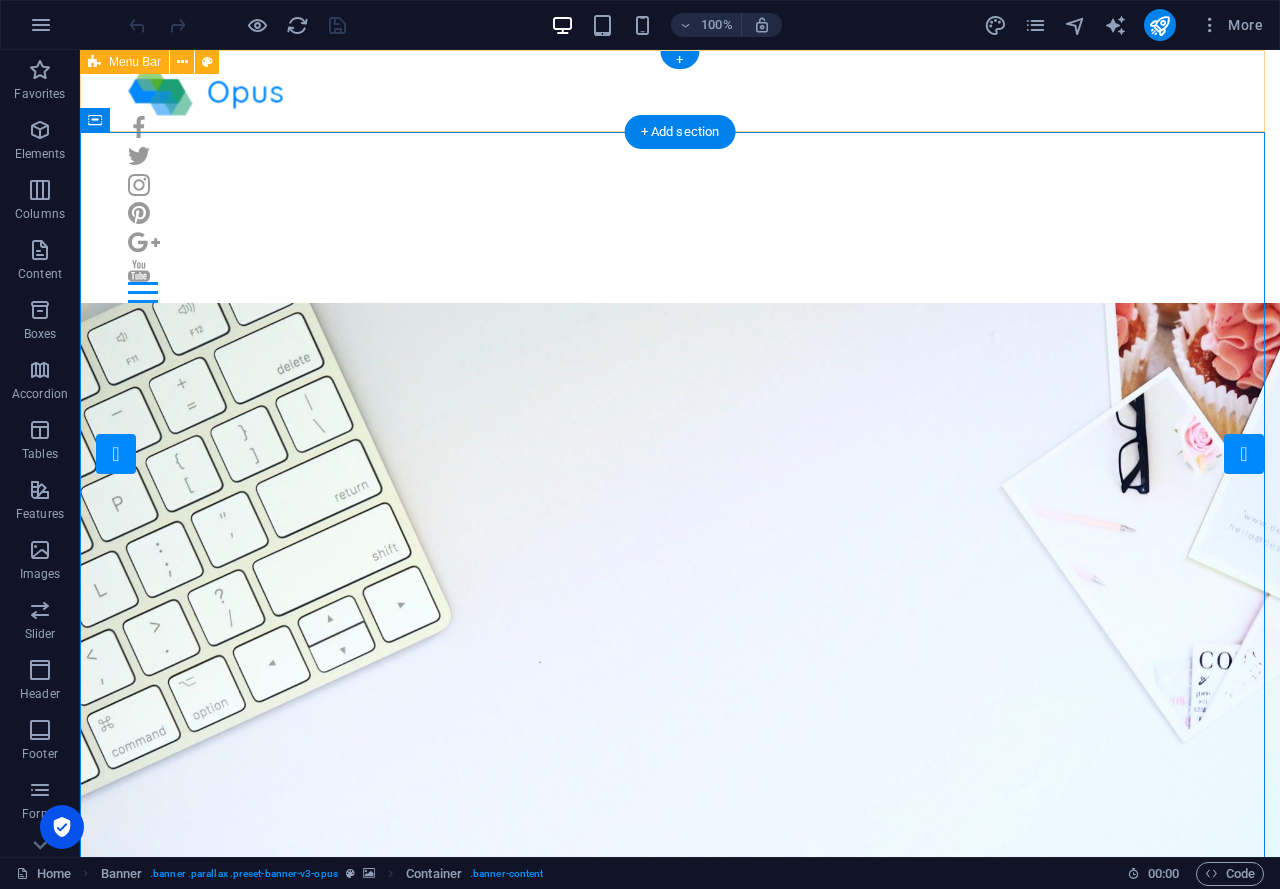 click on "Home Our Jobs Partners Testimonials Blog Contact" at bounding box center [680, 184] 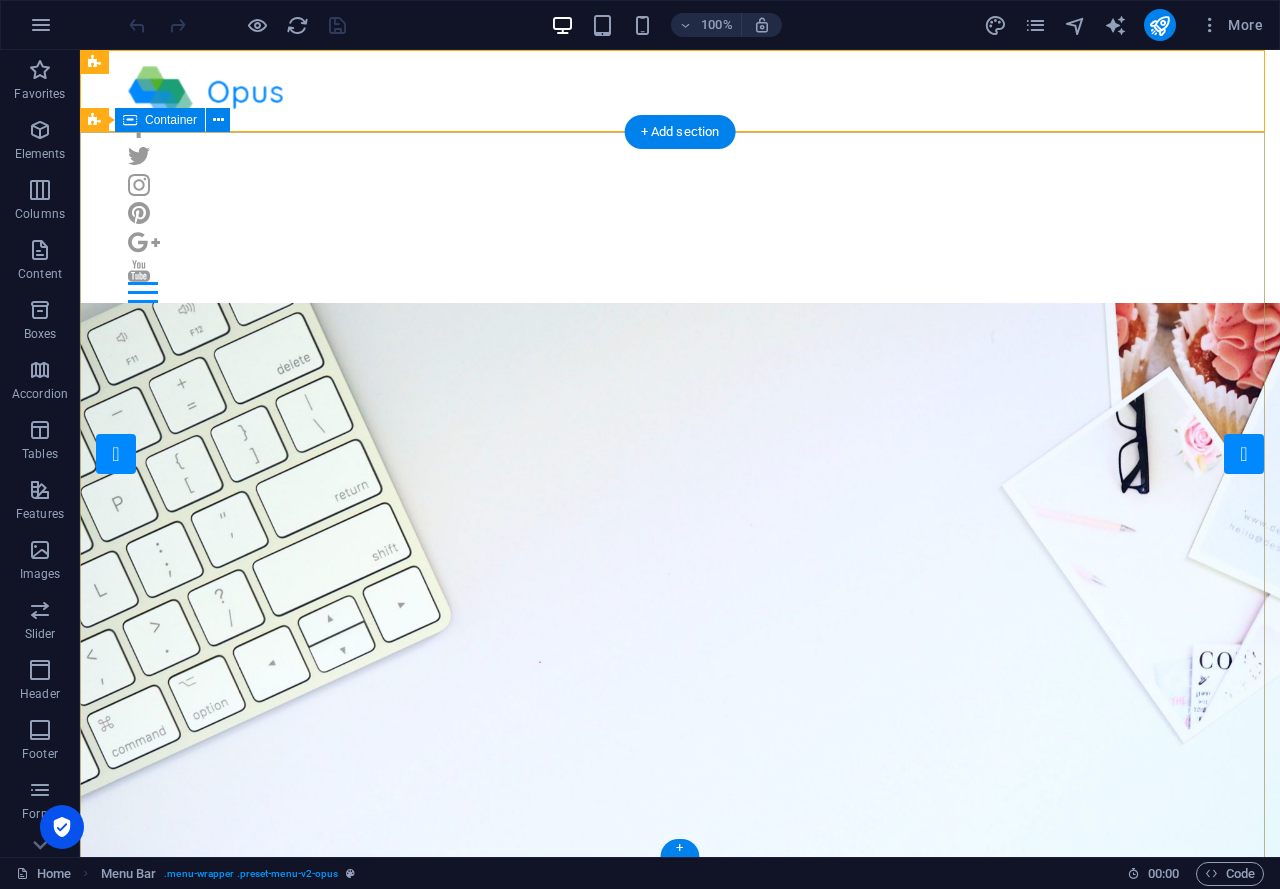 click on "Finding a Job the easy way!  Go to Jobs" at bounding box center [680, 1327] 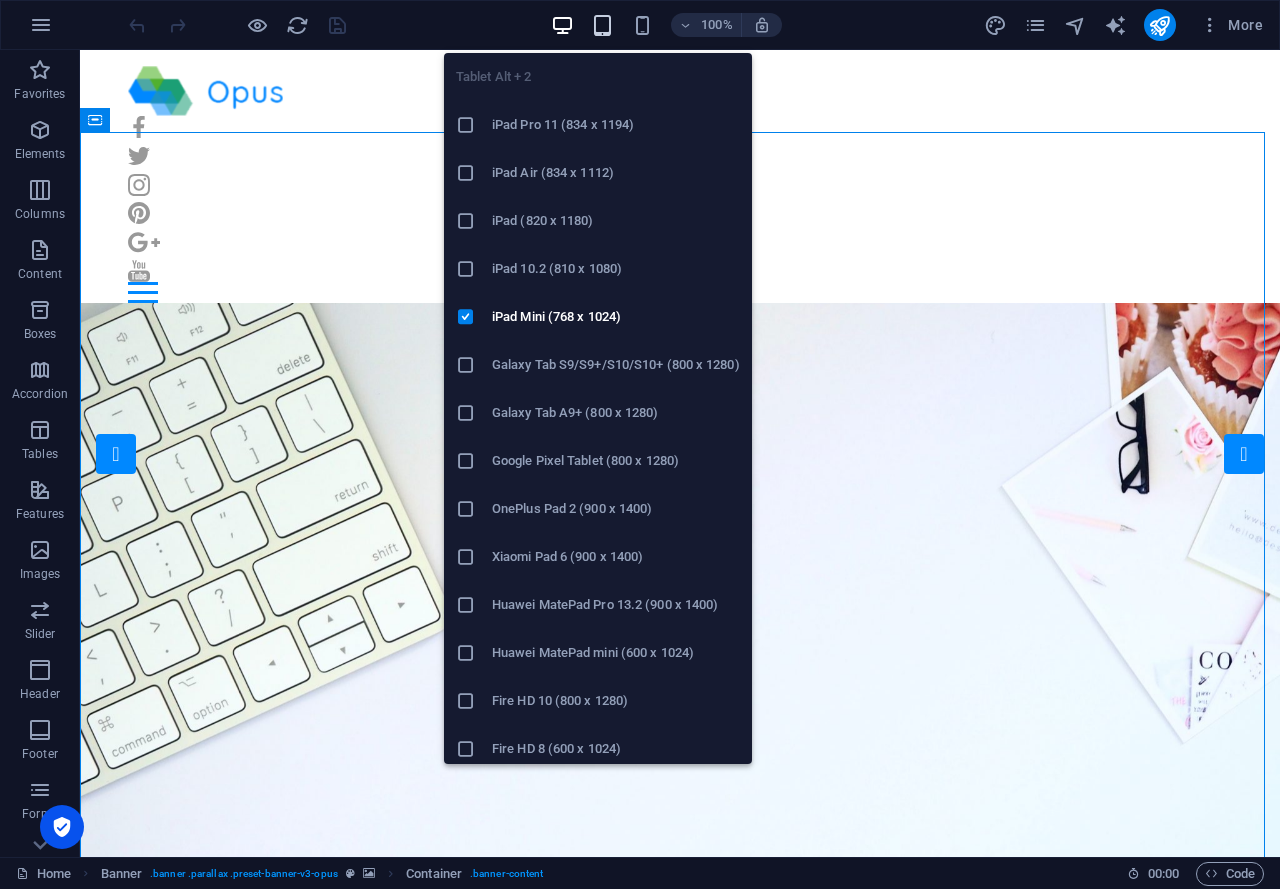 click at bounding box center [602, 25] 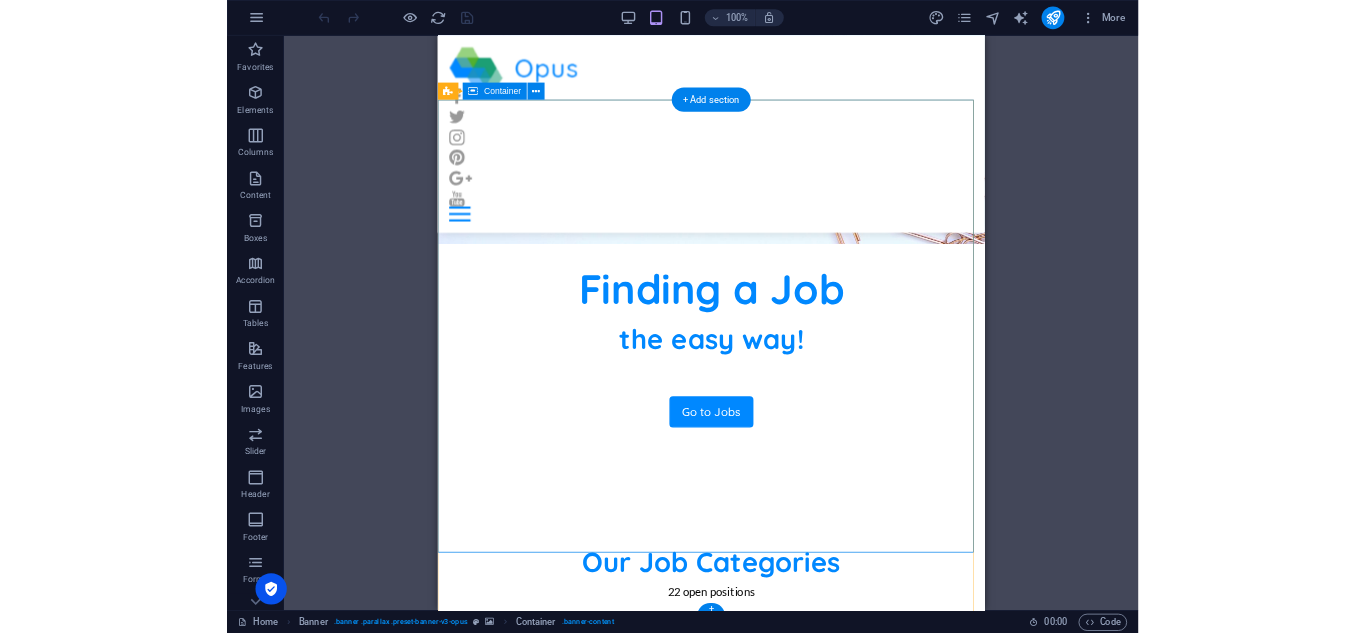 scroll, scrollTop: 0, scrollLeft: 0, axis: both 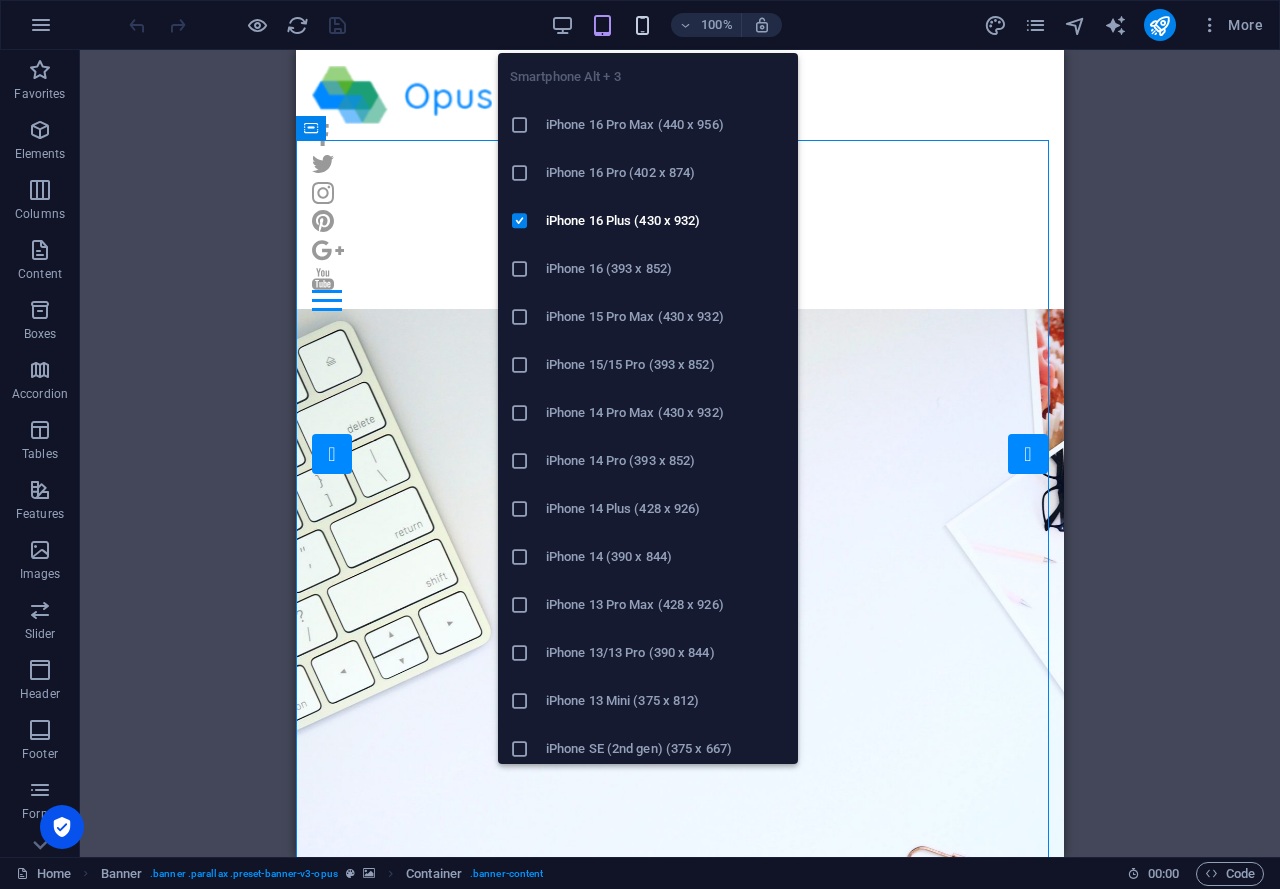click at bounding box center (642, 25) 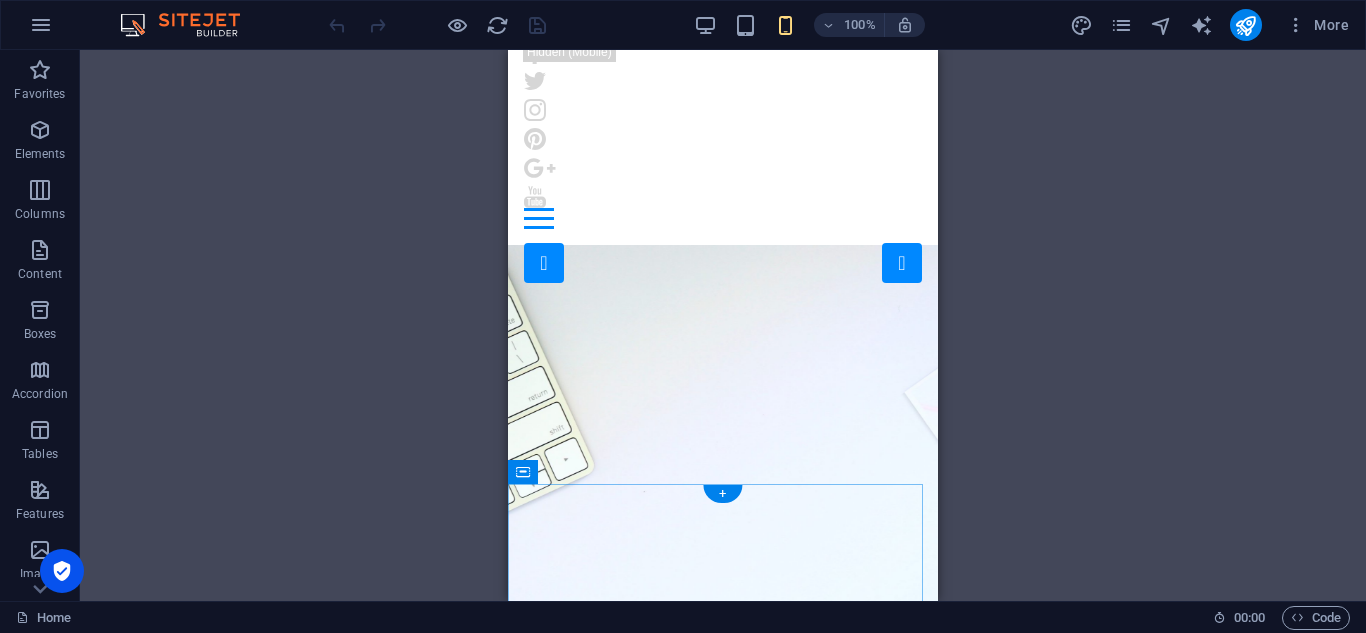 scroll, scrollTop: 0, scrollLeft: 0, axis: both 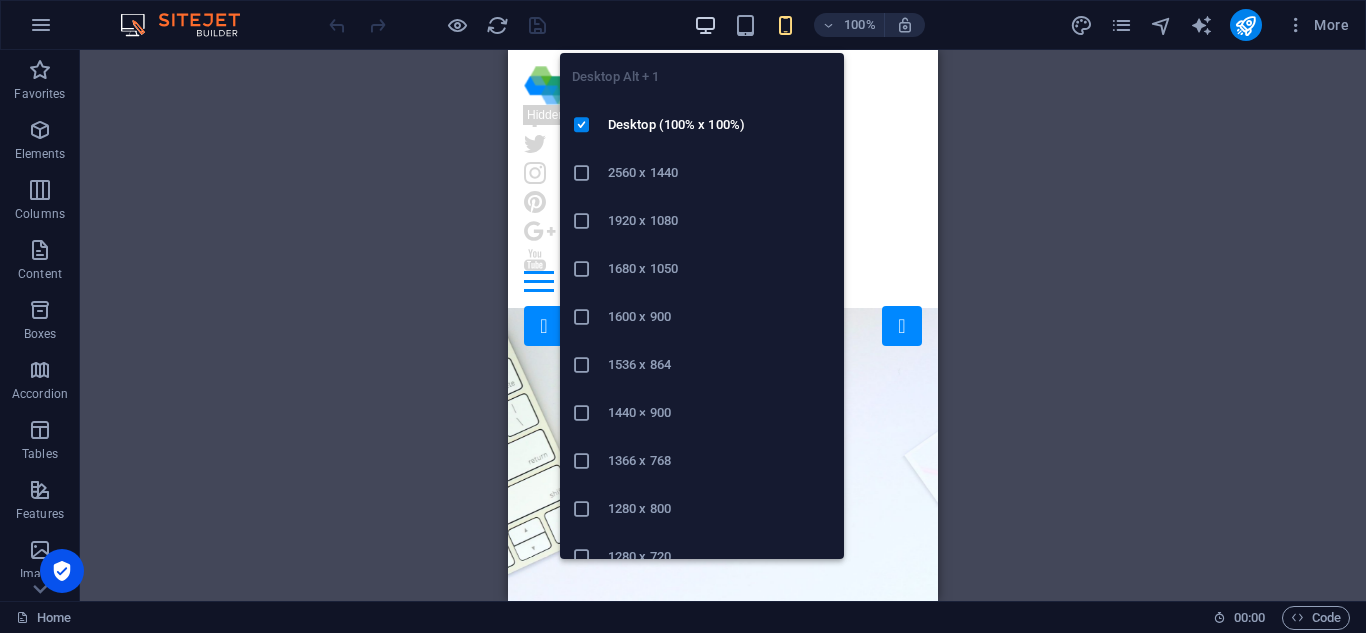 click at bounding box center (705, 25) 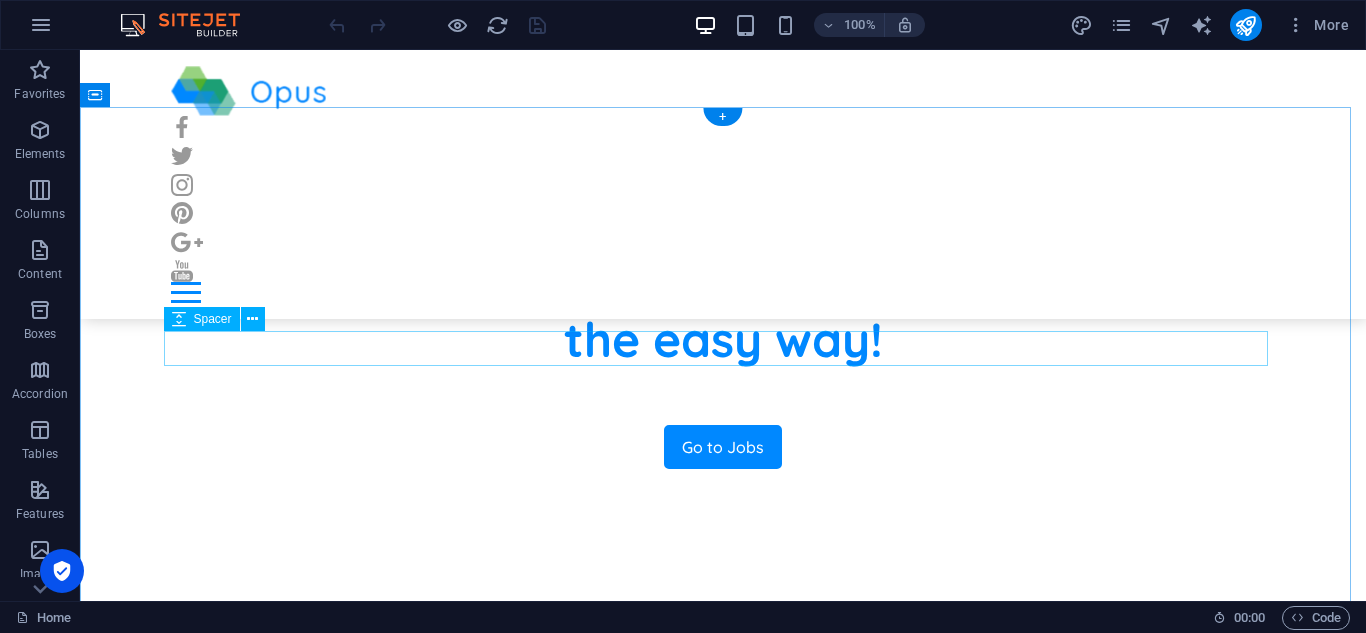 scroll, scrollTop: 0, scrollLeft: 0, axis: both 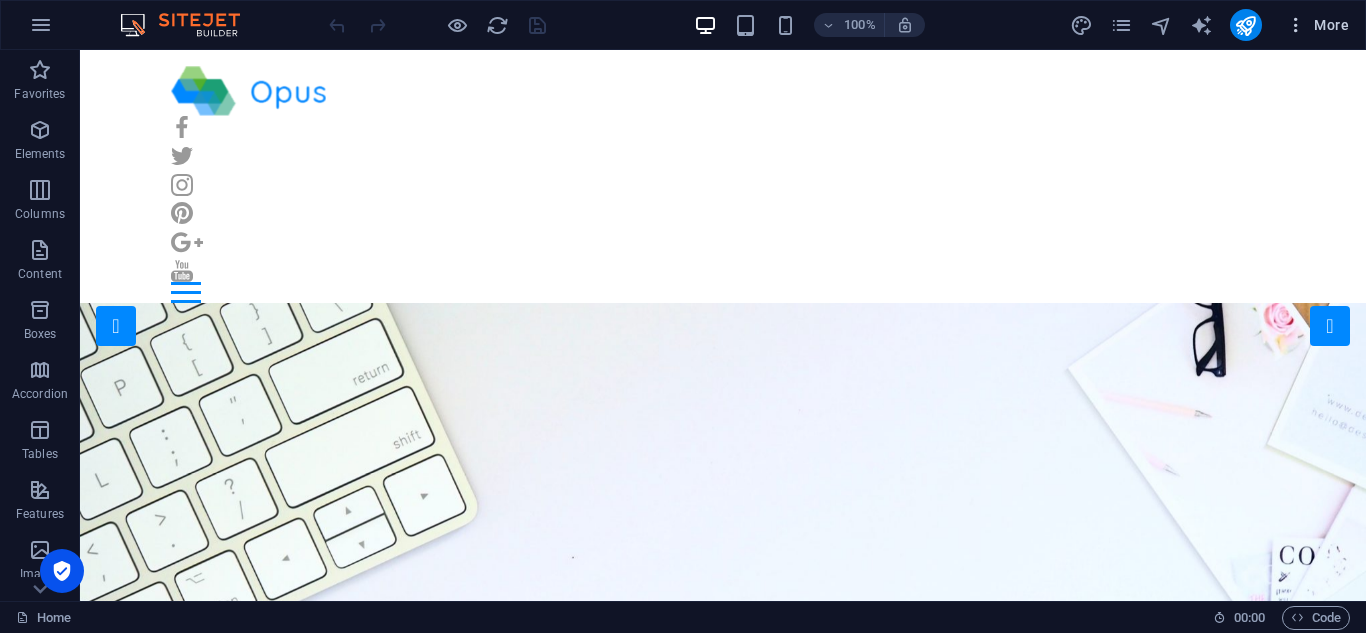 click on "More" at bounding box center [1317, 25] 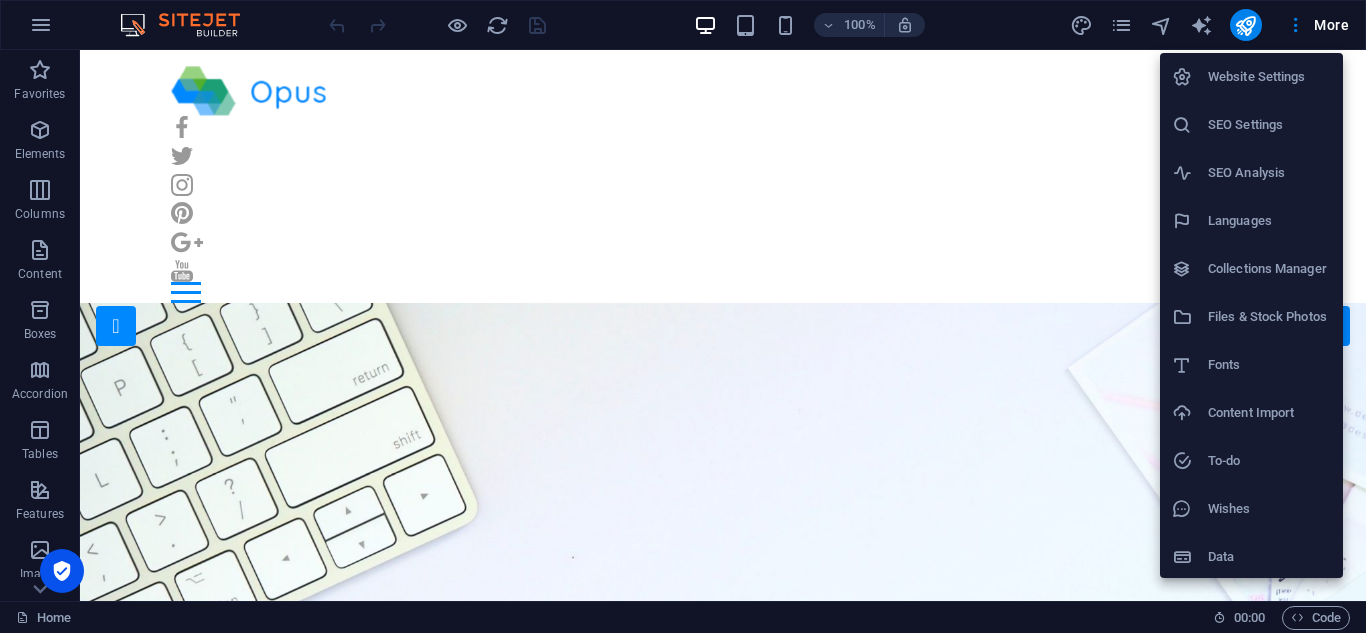 click at bounding box center (683, 316) 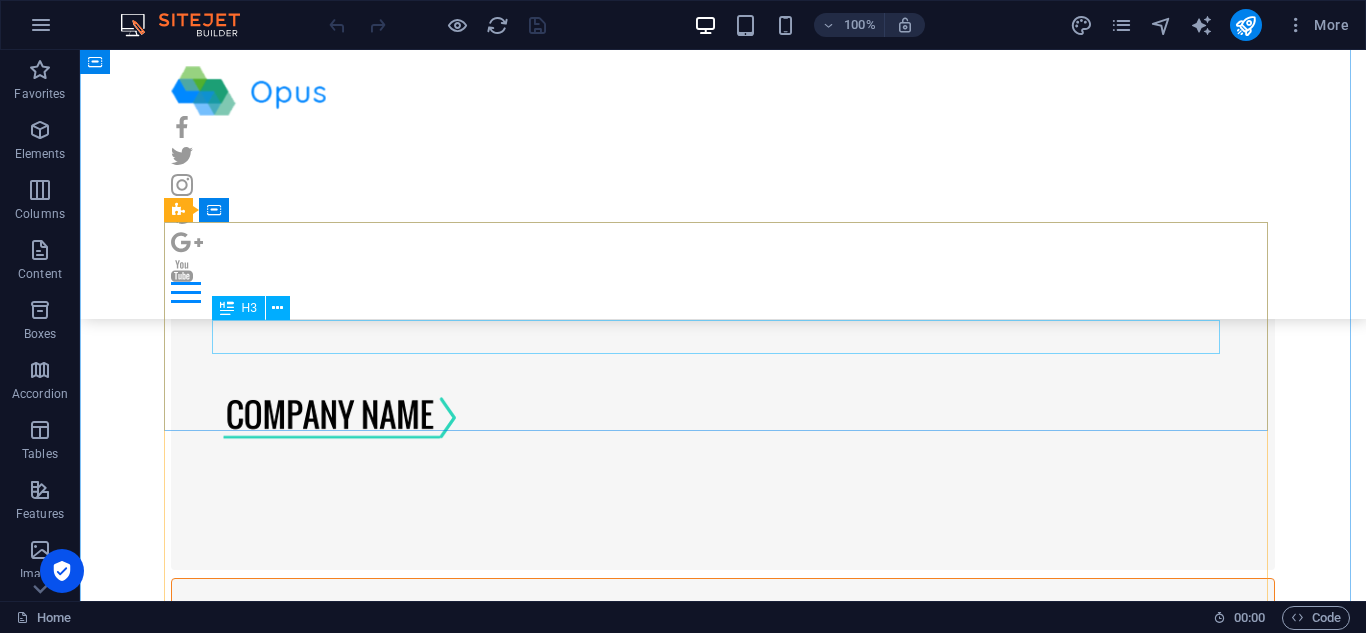 scroll, scrollTop: 700, scrollLeft: 0, axis: vertical 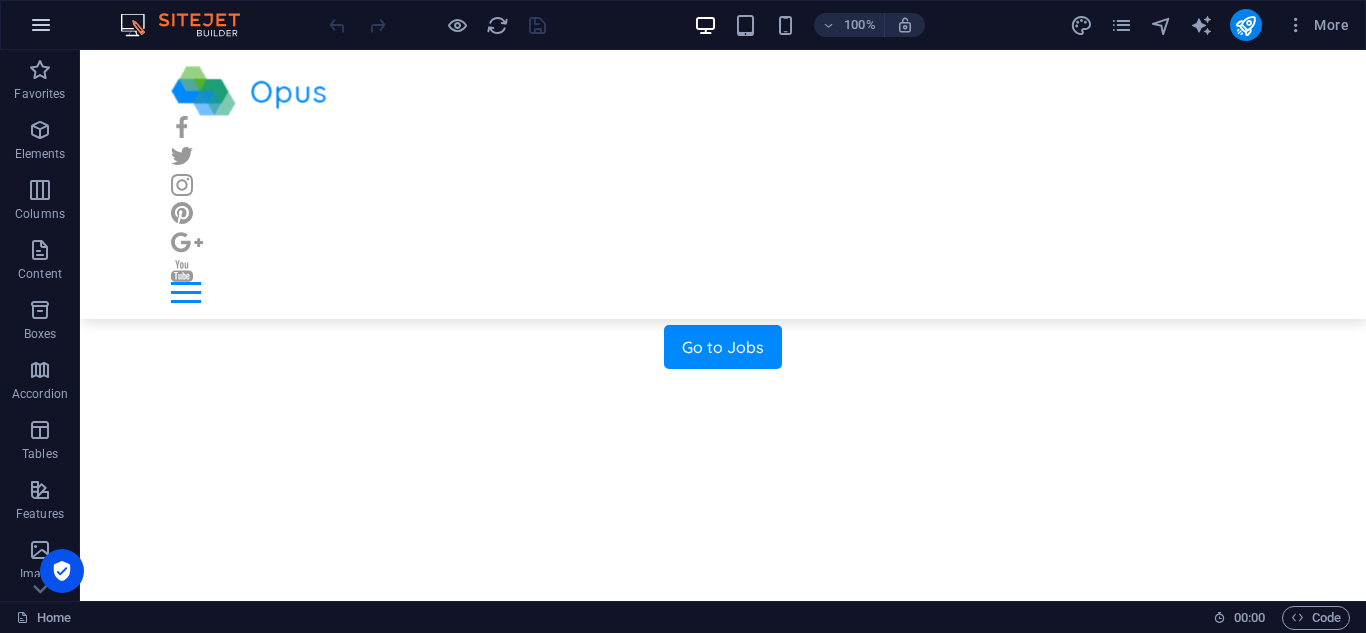 click at bounding box center (41, 25) 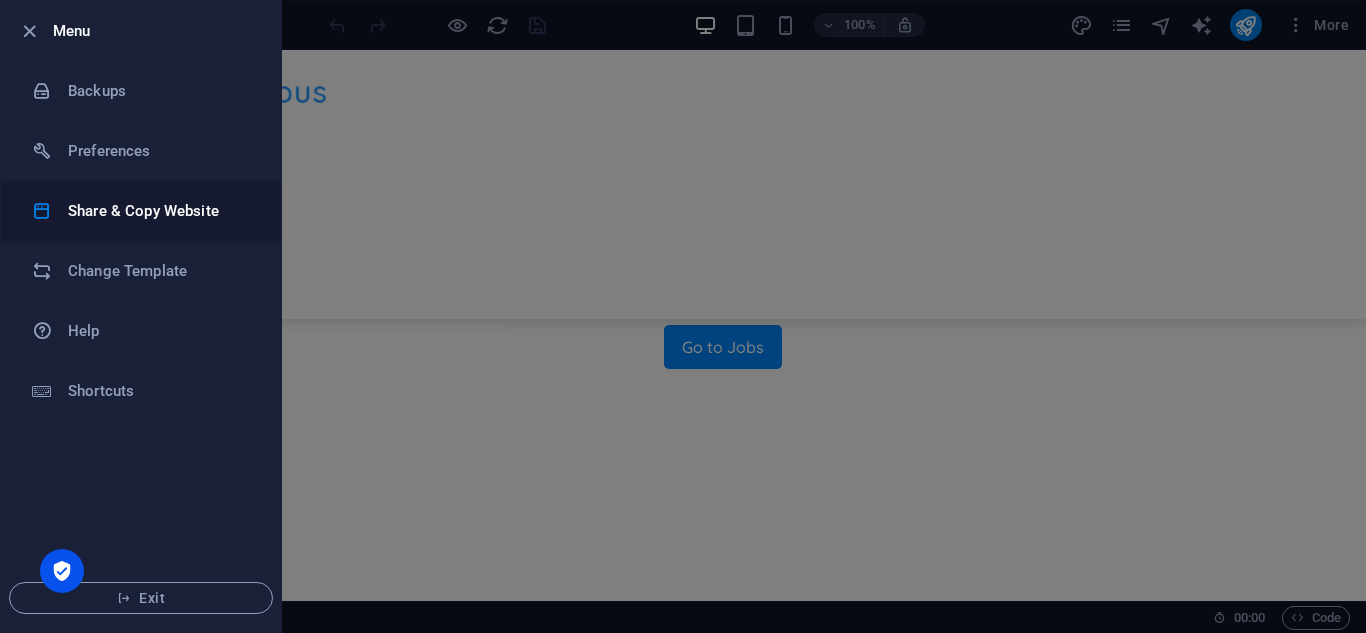 click on "Share & Copy Website" at bounding box center (160, 211) 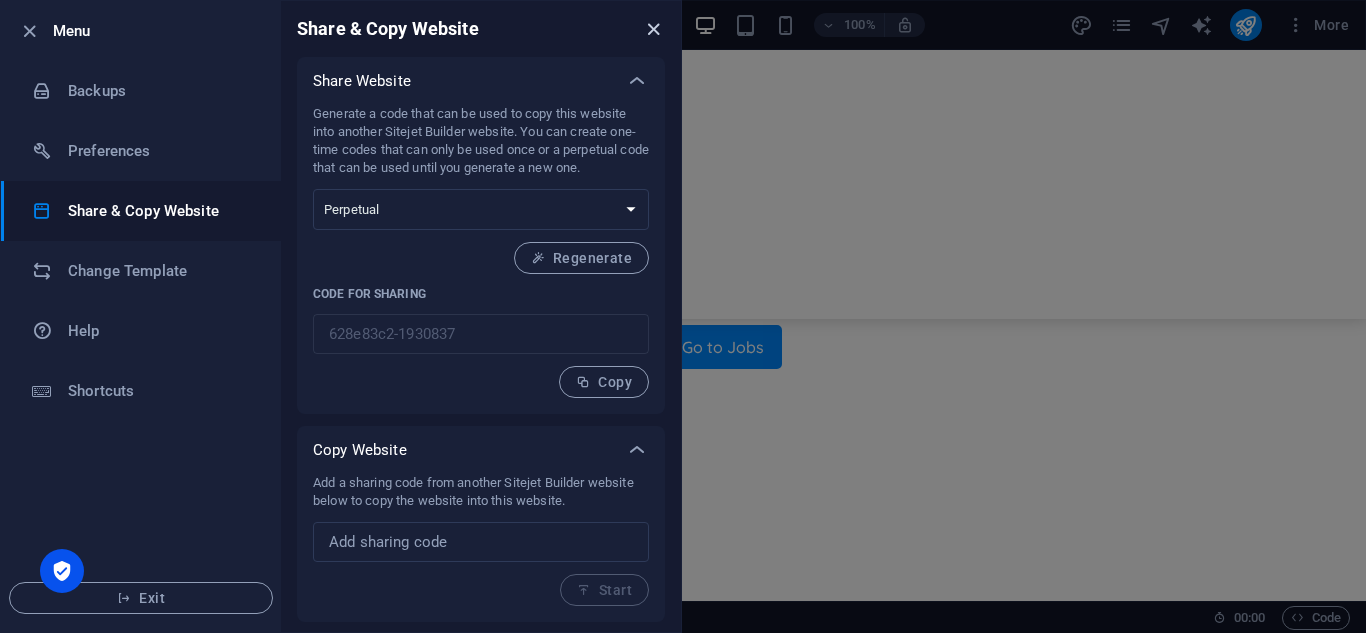 click at bounding box center (653, 29) 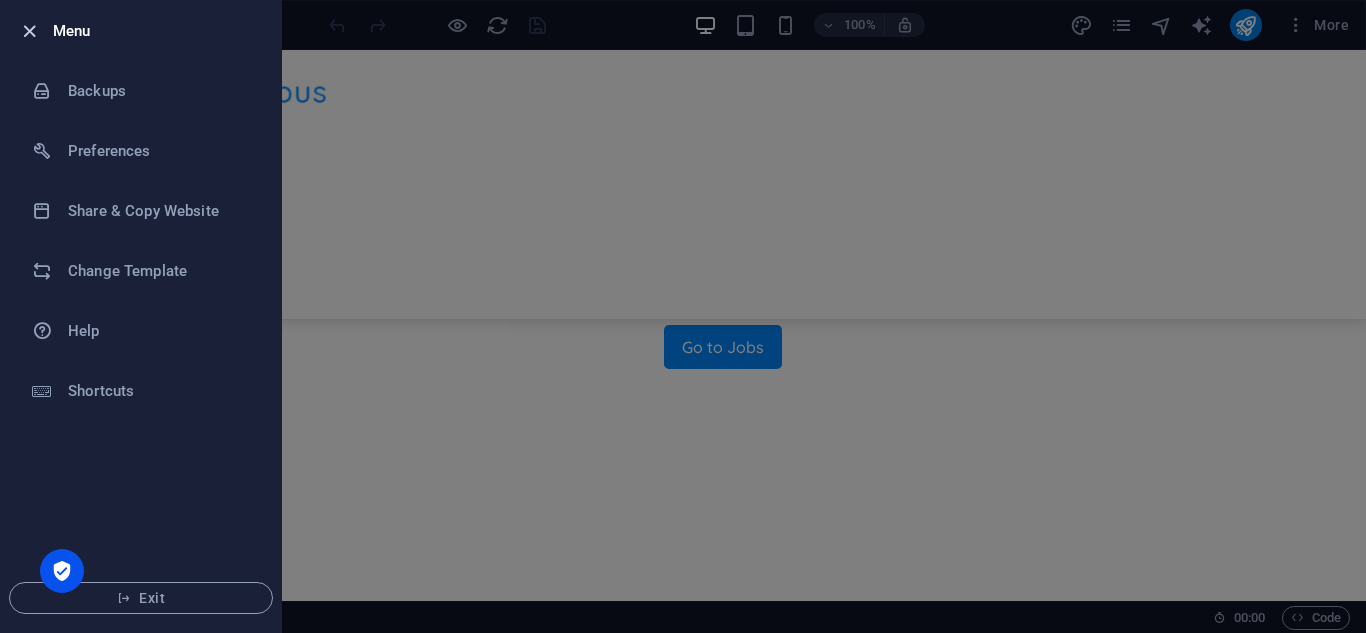 click at bounding box center (29, 31) 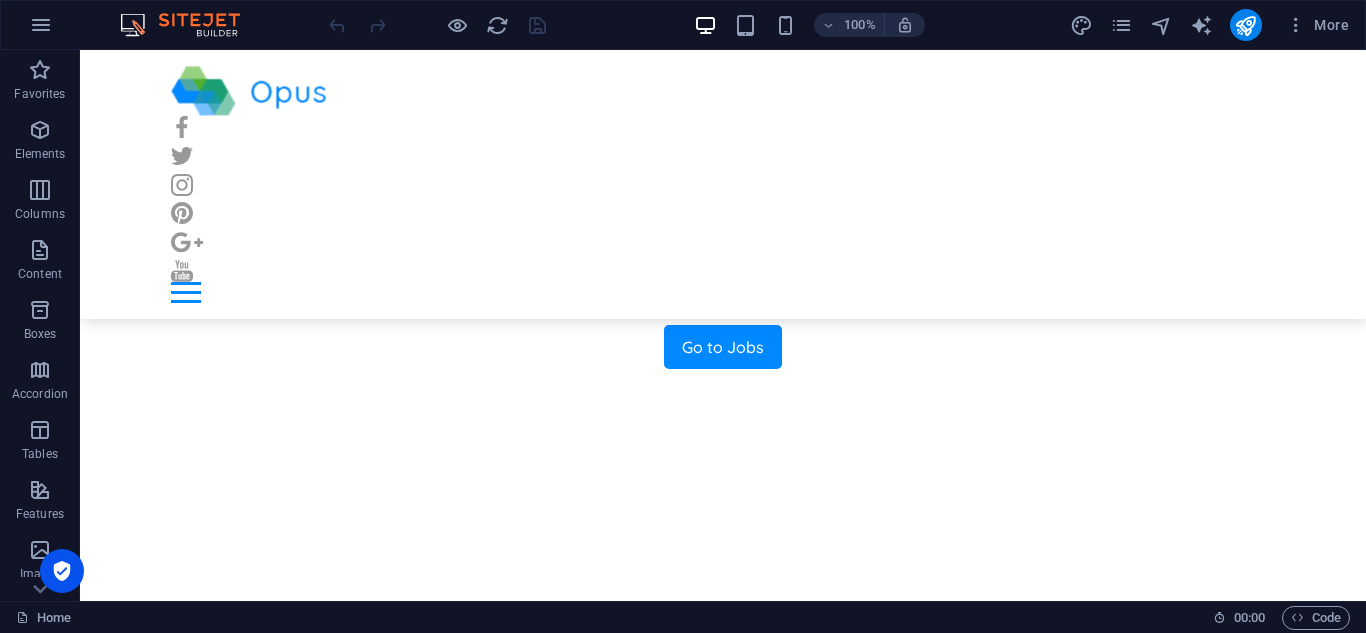 click at bounding box center (190, 25) 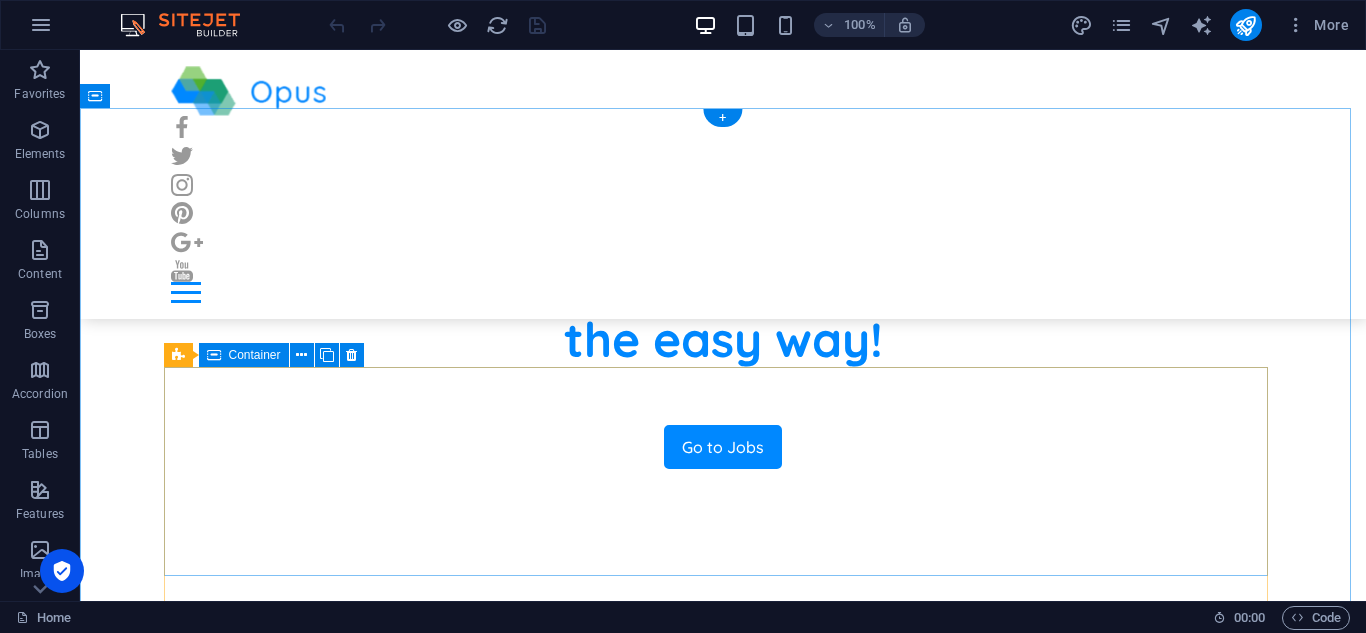 scroll, scrollTop: 0, scrollLeft: 0, axis: both 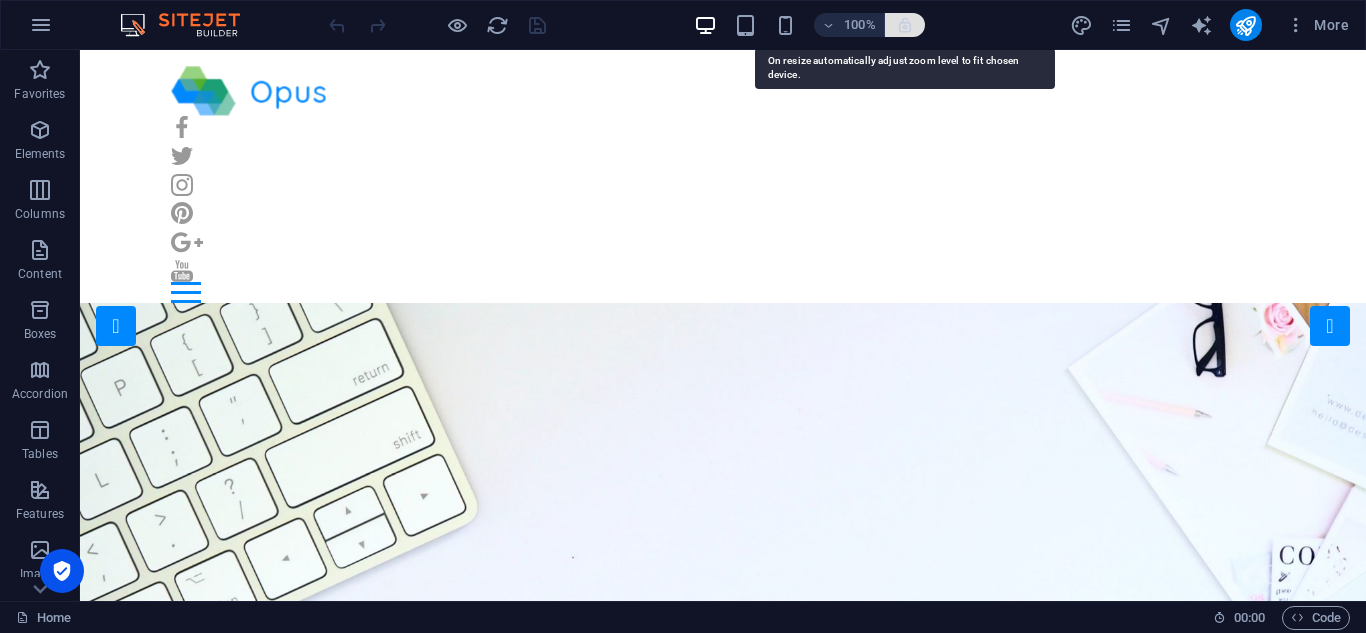 click at bounding box center (905, 25) 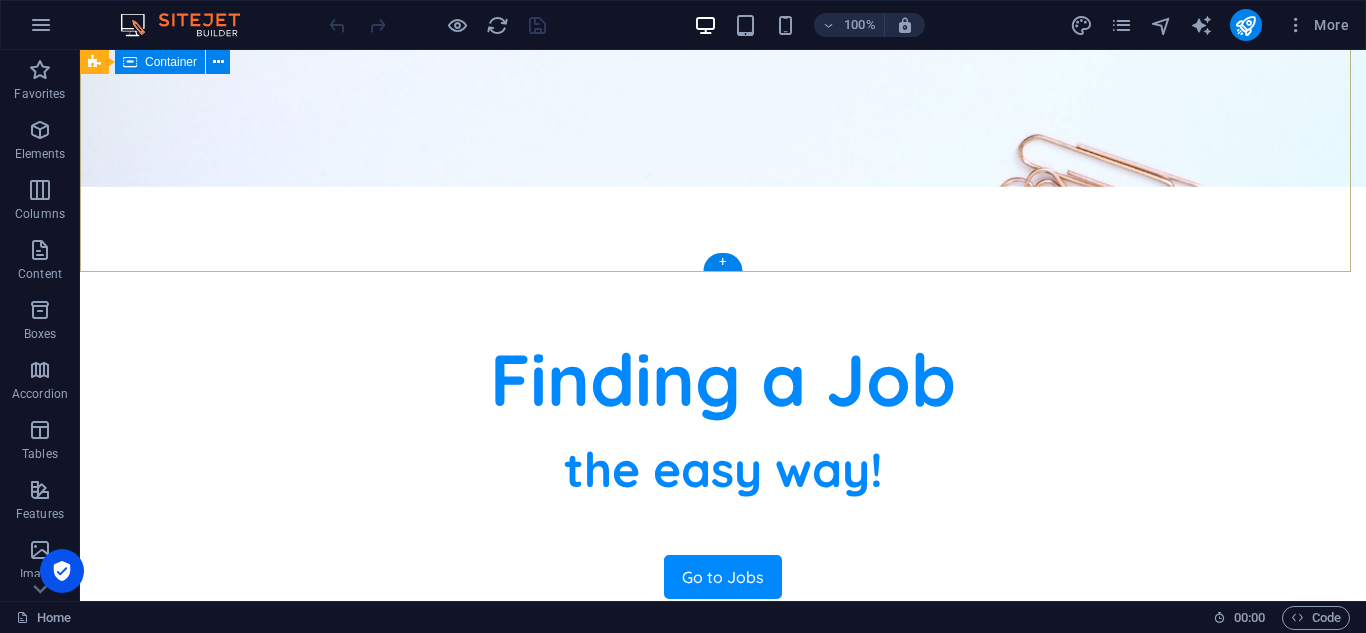 scroll, scrollTop: 0, scrollLeft: 0, axis: both 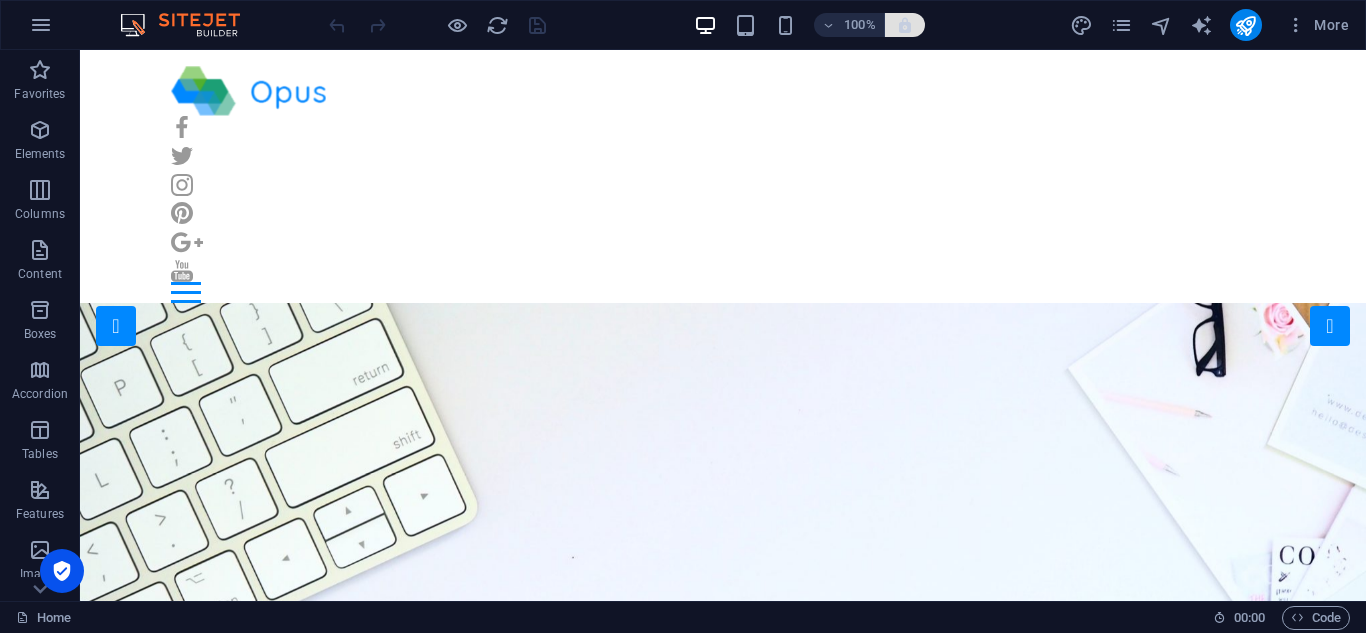 click at bounding box center [905, 25] 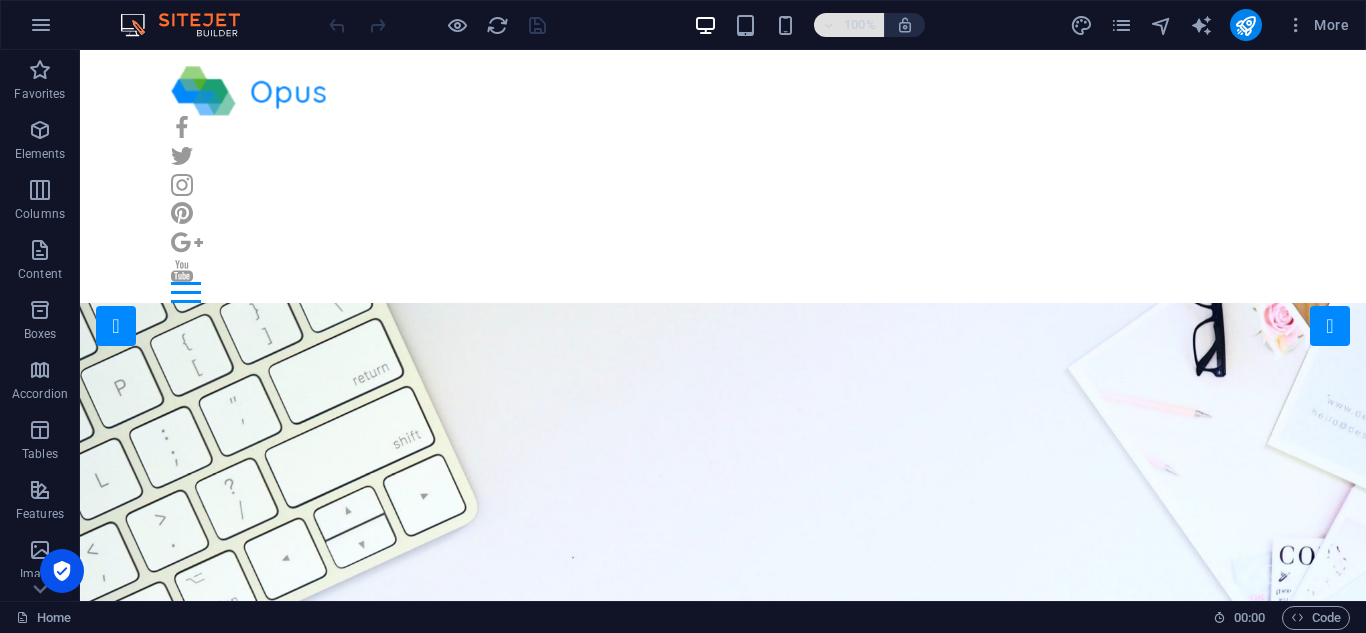click on "100%" at bounding box center [849, 25] 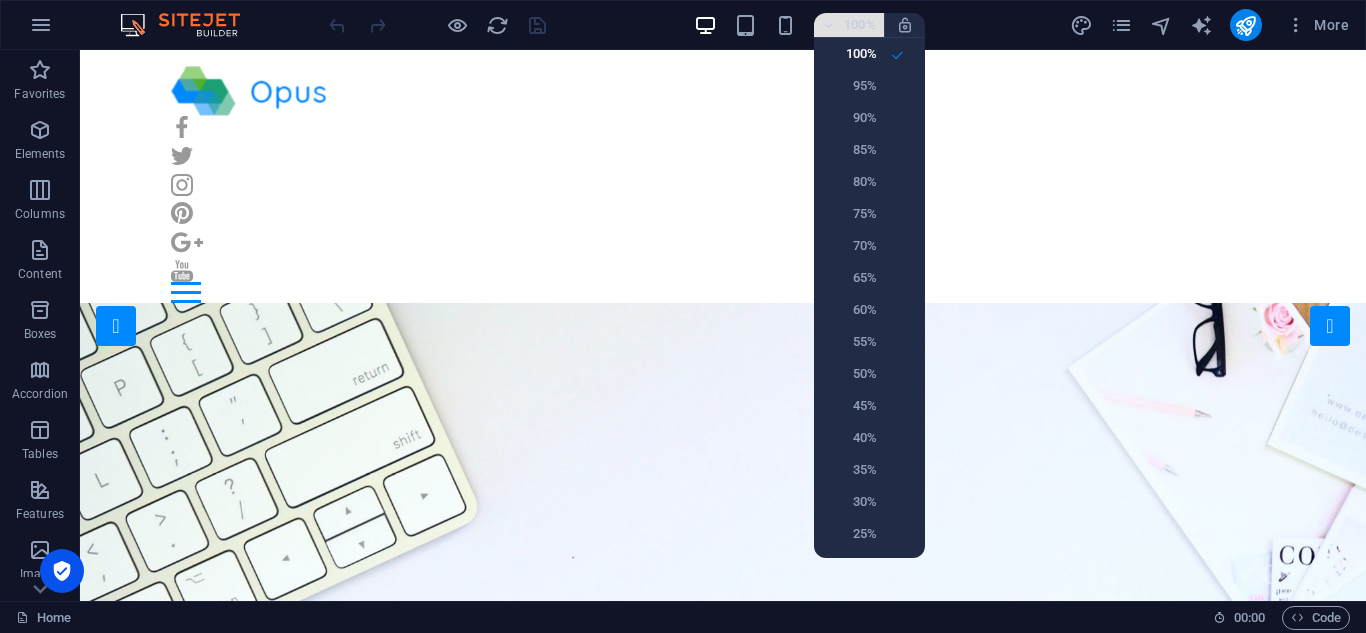 click at bounding box center [683, 316] 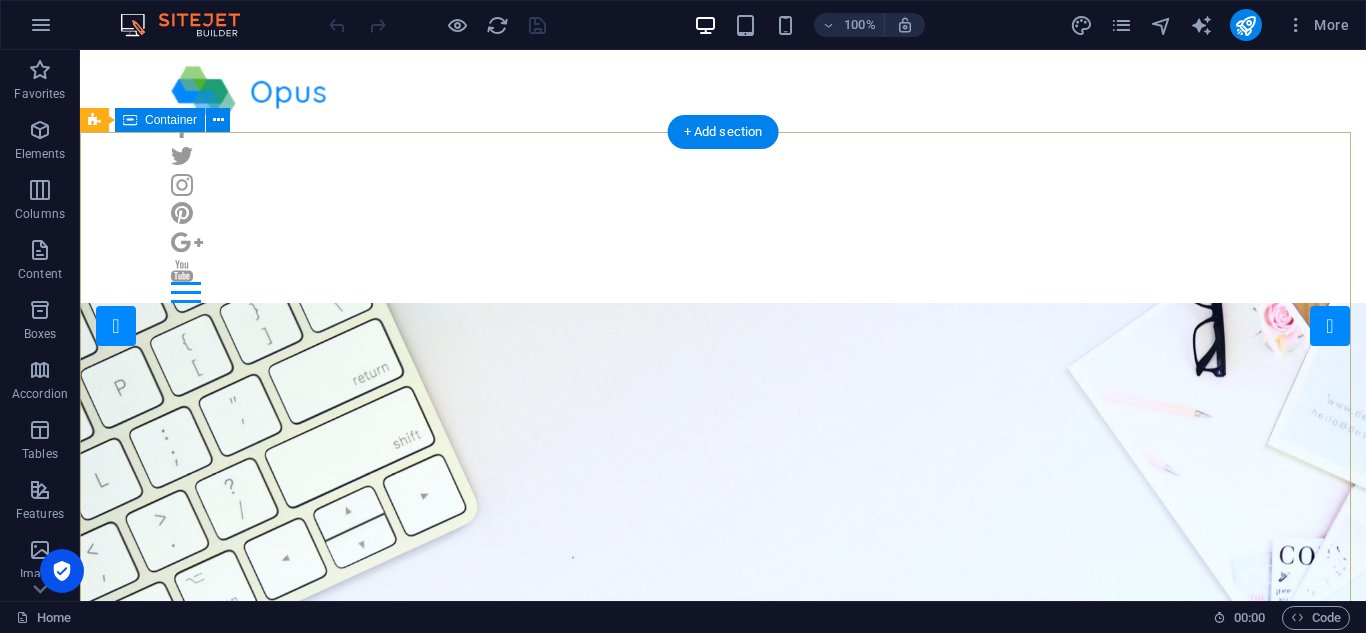 click on "Finding a Job the easy way!  Go to Jobs" at bounding box center (723, 1119) 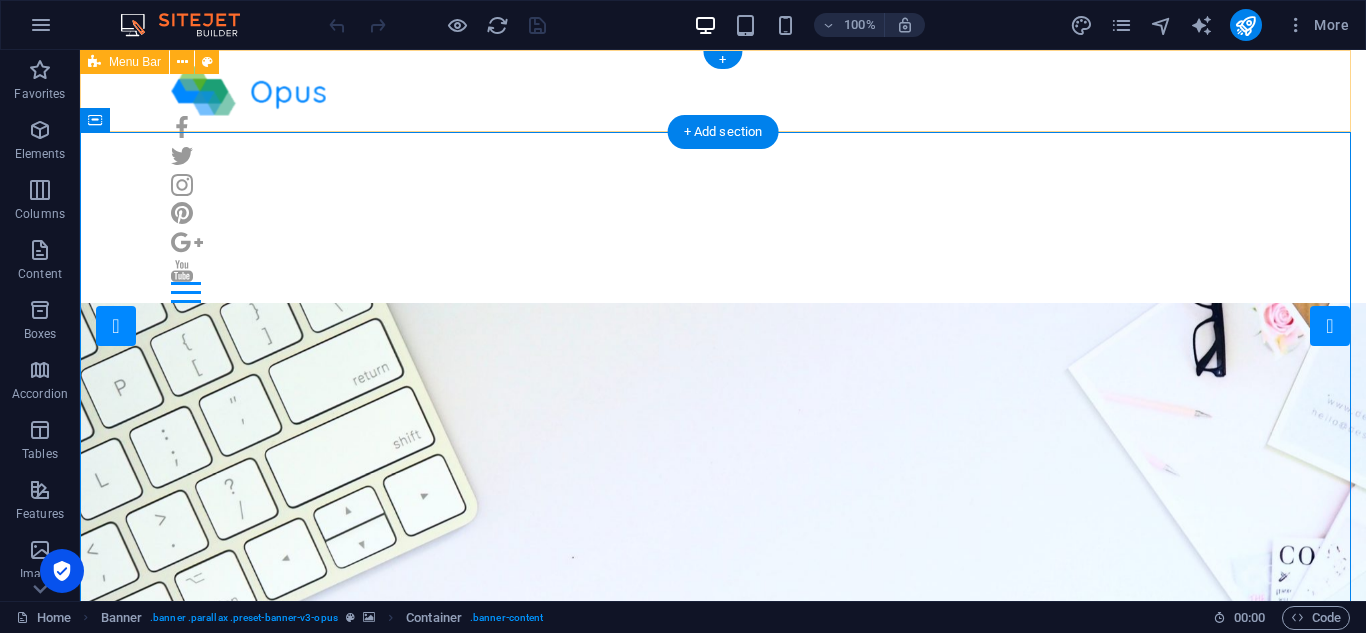click on "Home Our Jobs Partners Testimonials Blog Contact" at bounding box center [723, 184] 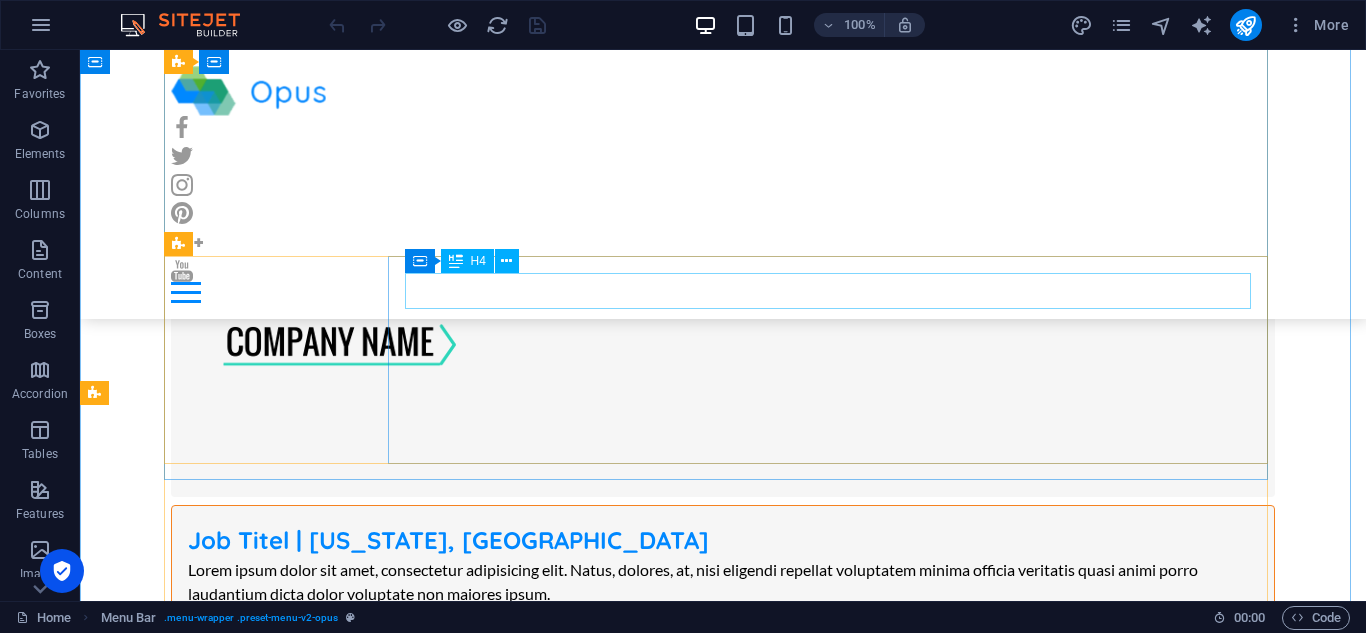 scroll, scrollTop: 1300, scrollLeft: 0, axis: vertical 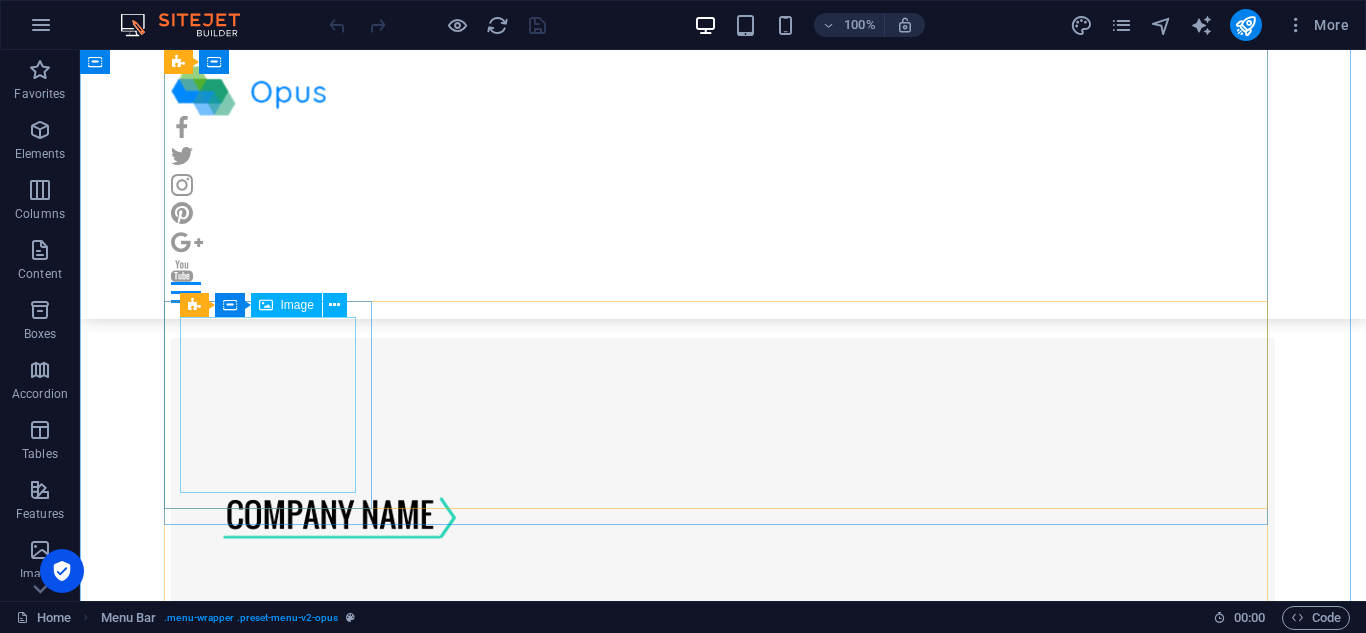 click at bounding box center (723, 1686) 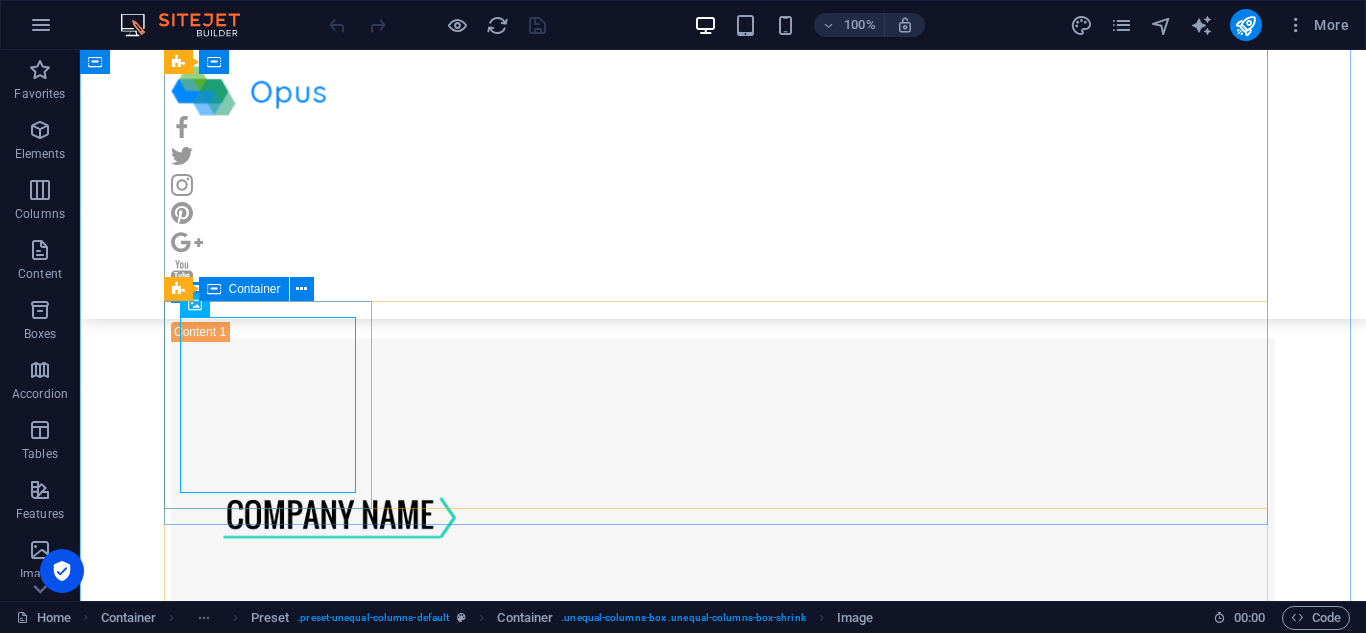 click on "Container" at bounding box center (255, 289) 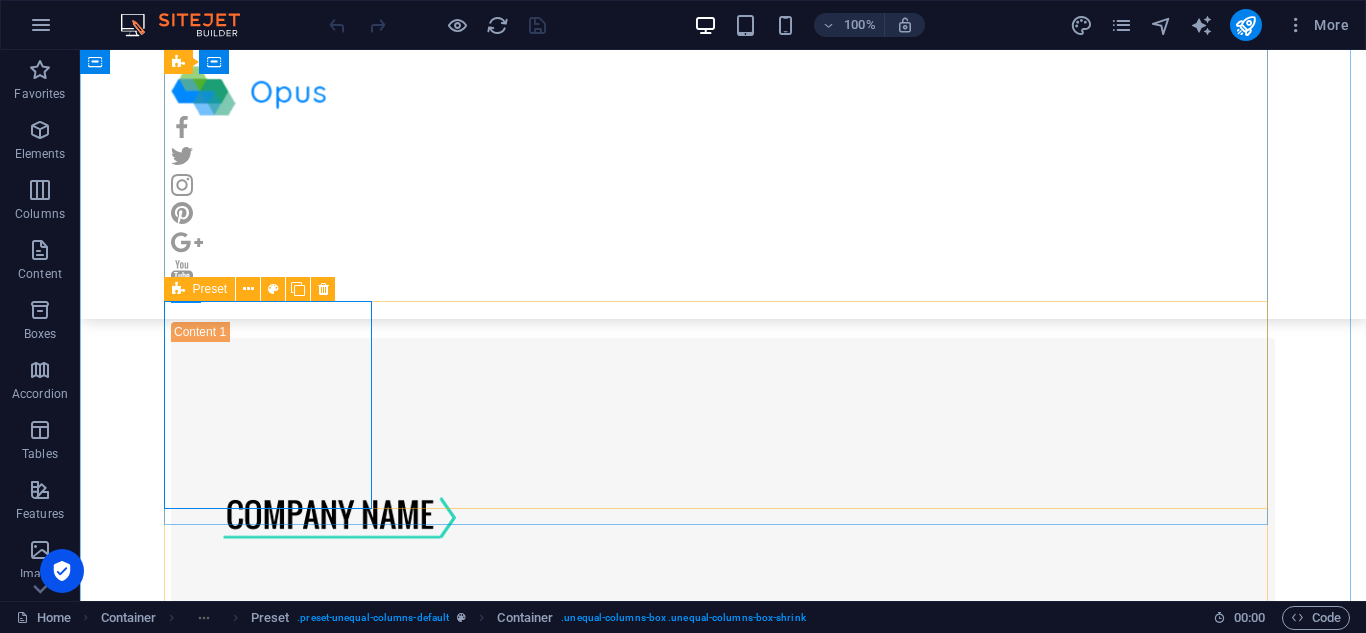 click at bounding box center (178, 289) 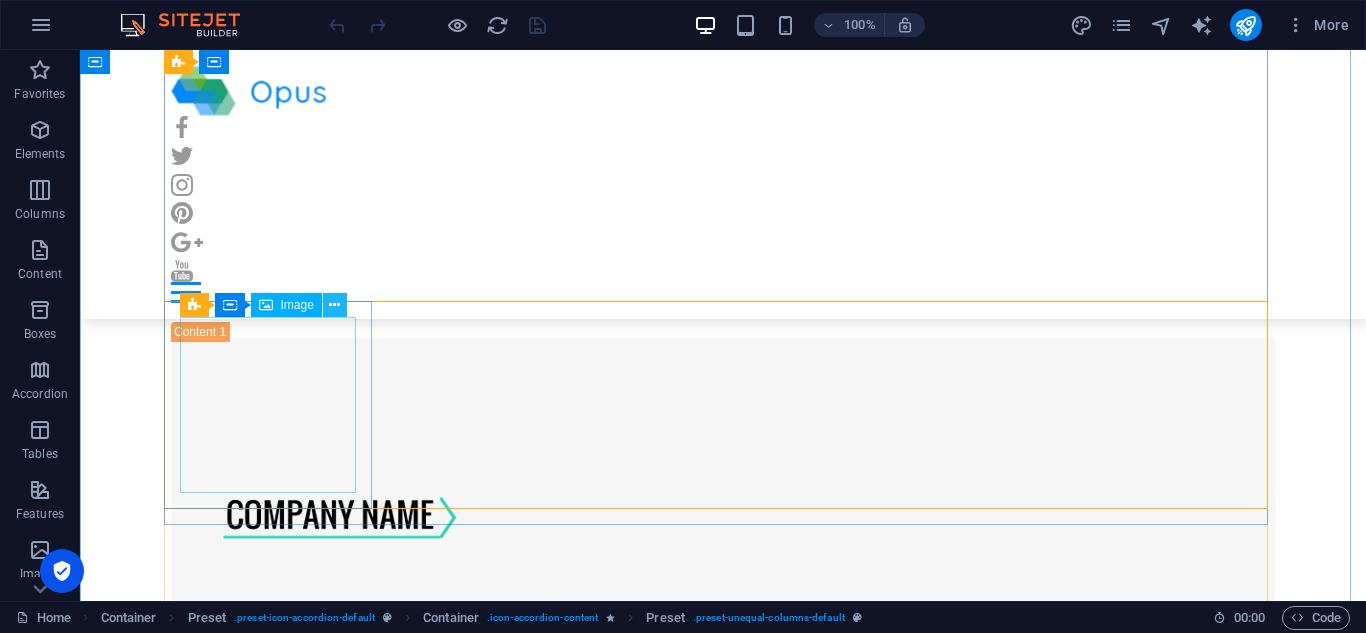 click at bounding box center (335, 305) 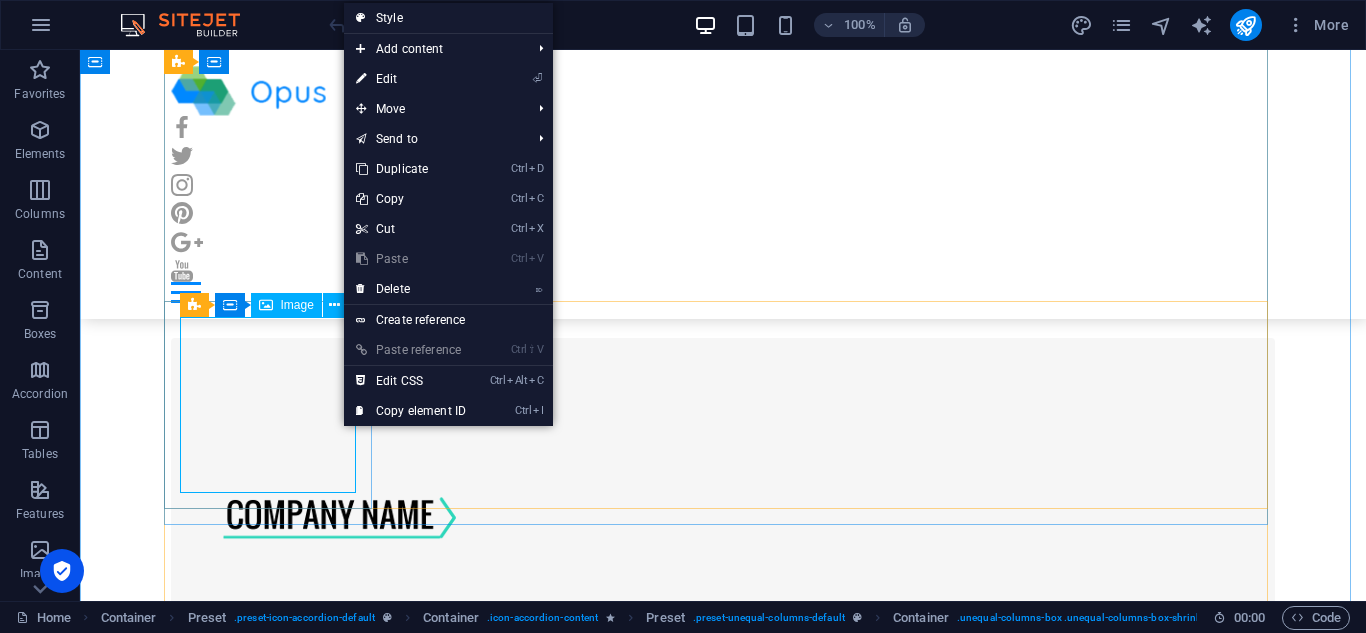 click at bounding box center (723, 1686) 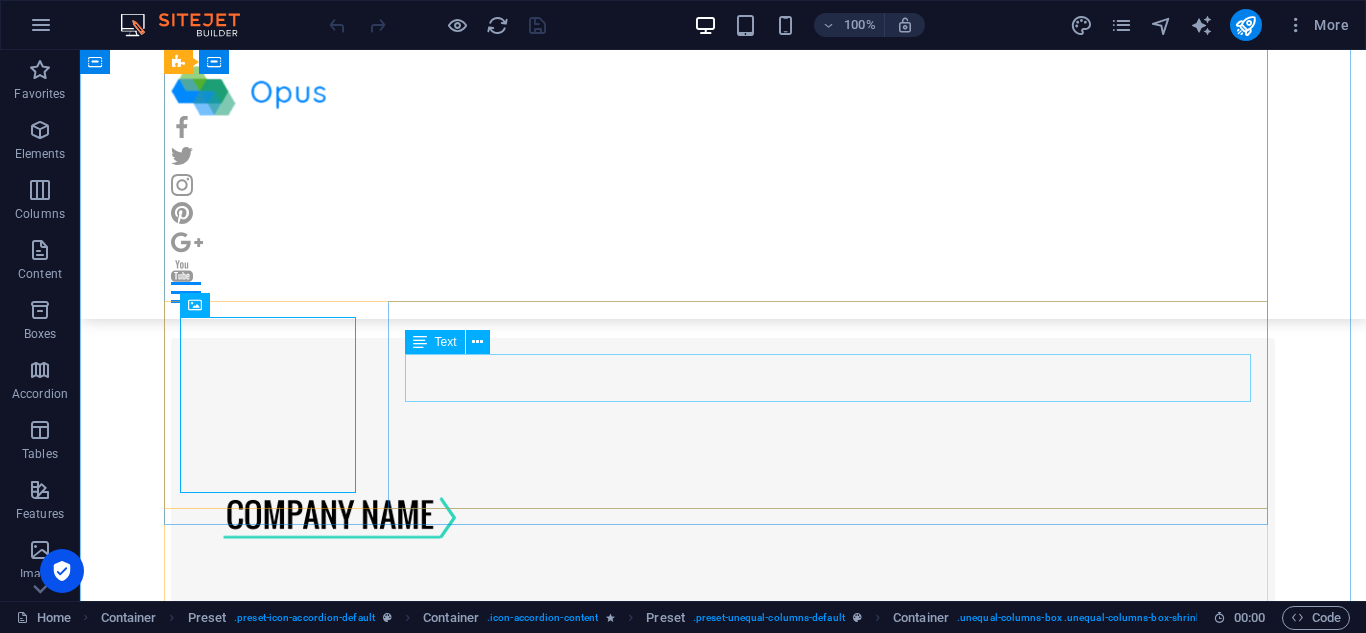 click on "Lorem ipsum dolor sit amet, consectetur adipisicing elit. Natus, dolores, at, nisi eligendi repellat voluptatem minima officia veritatis quasi animi porro laudantium dicta dolor voluptate non maiores ipsum." at bounding box center [723, 1937] 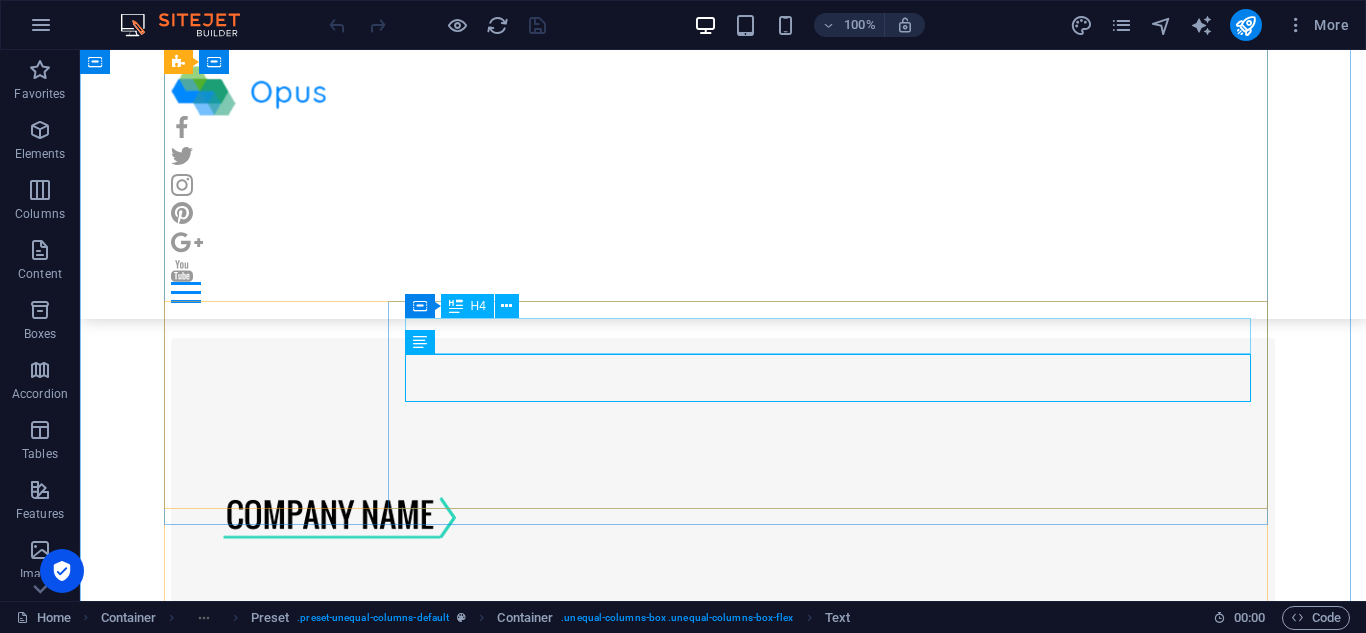 click on "Job Titel | [US_STATE], [GEOGRAPHIC_DATA]" at bounding box center [723, 1895] 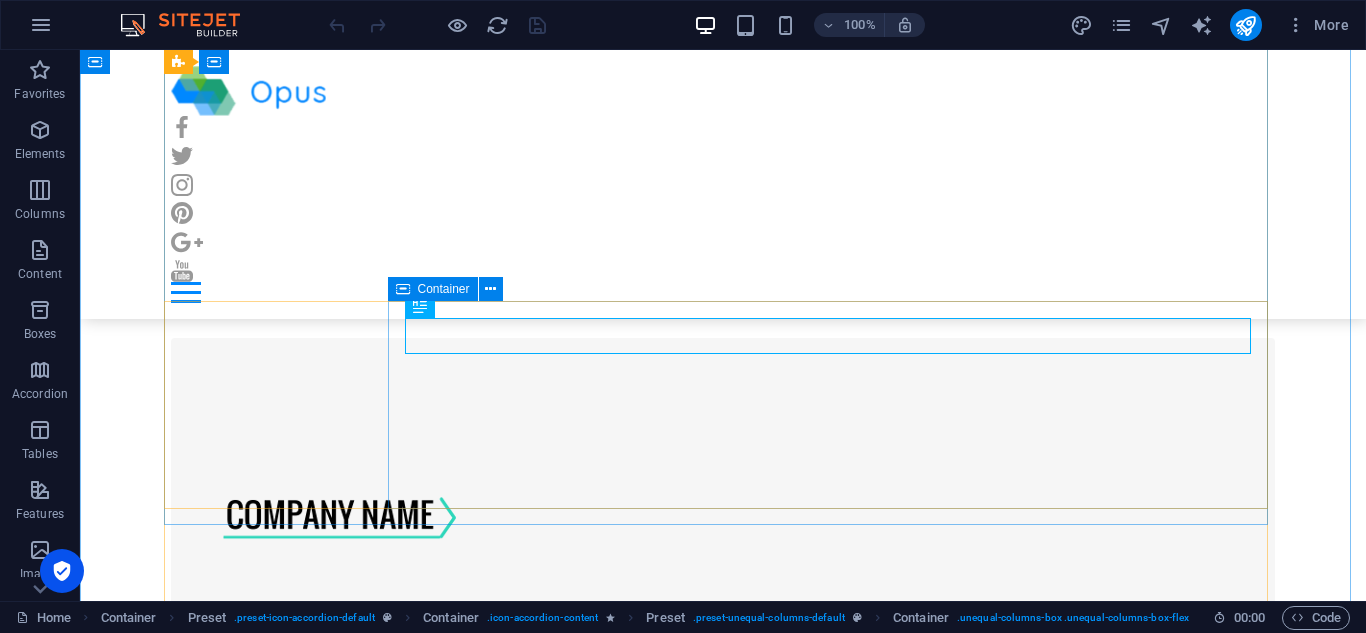click on "Job Titel | [US_STATE], [GEOGRAPHIC_DATA] Lorem ipsum dolor sit amet, consectetur adipisicing elit. Natus, [PERSON_NAME], at, nisi eligendi repellat voluptatem minima officia veritatis quasi animi porro laudantium dicta dolor voluptate non maiores ipsum.   Read as PDF   Apply now" at bounding box center [723, 1978] 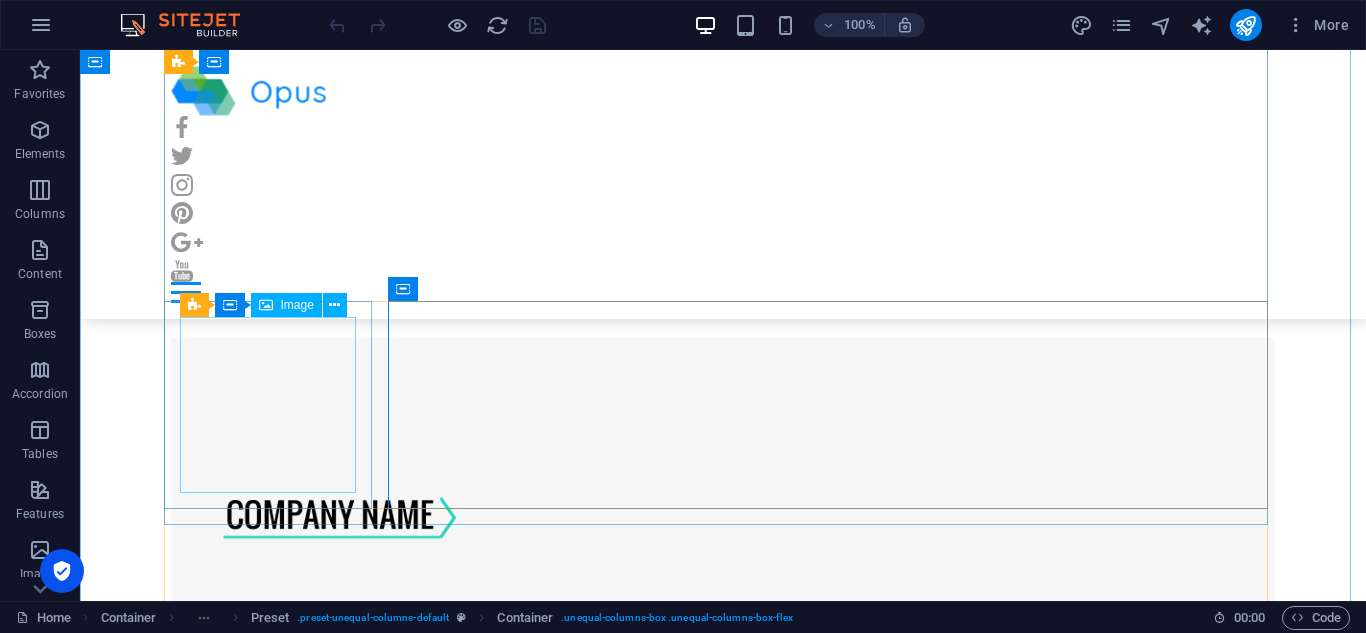 click at bounding box center (723, 1686) 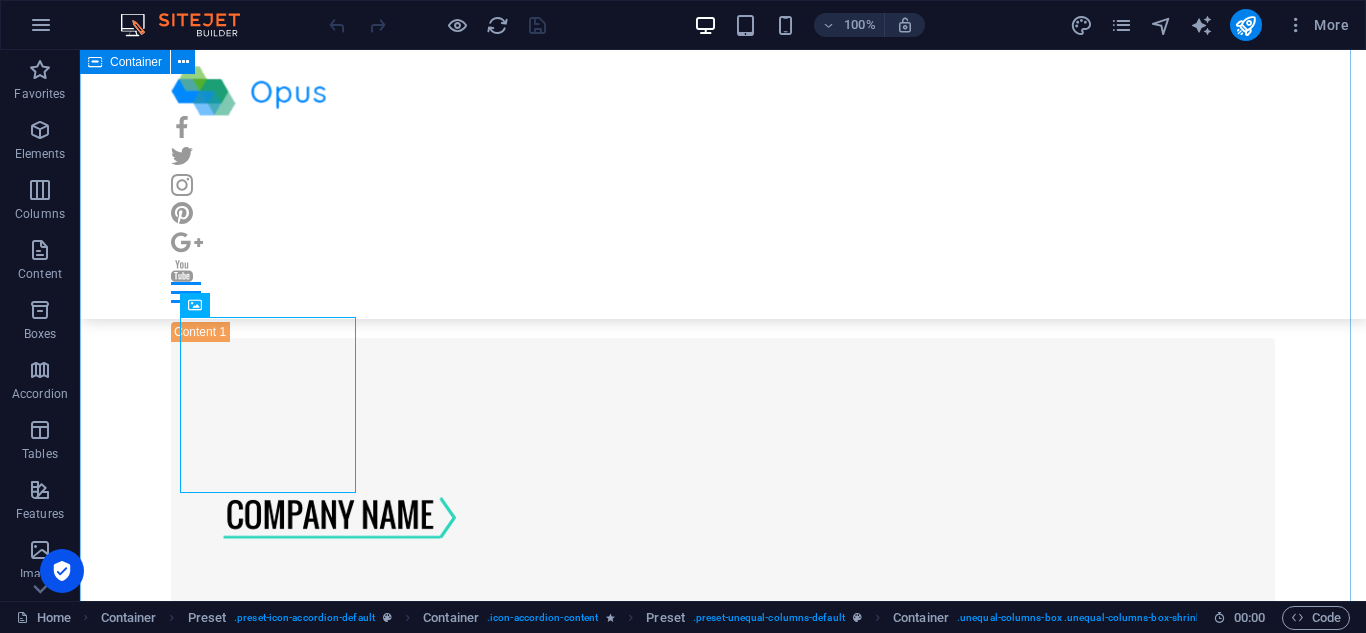 click on "Our Job Categories 22 open positions Design 3 open positions Job Titel | [US_STATE], [GEOGRAPHIC_DATA] Lorem ipsum dolor sit amet, consectetur adipisicing elit. Natus, [PERSON_NAME], at, nisi eligendi repellat voluptatem minima officia veritatis quasi animi porro laudantium dicta dolor voluptate non maiores ipsum.   Read as PDF   Apply now Job Titel | [US_STATE], [GEOGRAPHIC_DATA] Lorem ipsum dolor sit amet, consectetur adipisicing elit. Natus, [PERSON_NAME], at, nisi eligendi repellat voluptatem minima officia veritatis quasi animi porro laudantium dicta dolor voluptate non maiores ipsum.   Read as PDF   Apply now Job Titel | [US_STATE], [GEOGRAPHIC_DATA] Lorem ipsum dolor sit amet, consectetur adipisicing elit. Natus, [PERSON_NAME], at, nisi eligendi repellat voluptatem minima officia veritatis quasi animi porro laudantium dicta dolor voluptate non maiores ipsum.   Read as PDF   Apply now Engineering  4 open positions Job Titel | [US_STATE], [GEOGRAPHIC_DATA]   Read as PDF   Apply now Job Titel | [US_STATE], [GEOGRAPHIC_DATA]   Read as PDF   Apply now Job Titel | [US_STATE], [GEOGRAPHIC_DATA]   Read as PDF Sales" at bounding box center [723, 2064321] 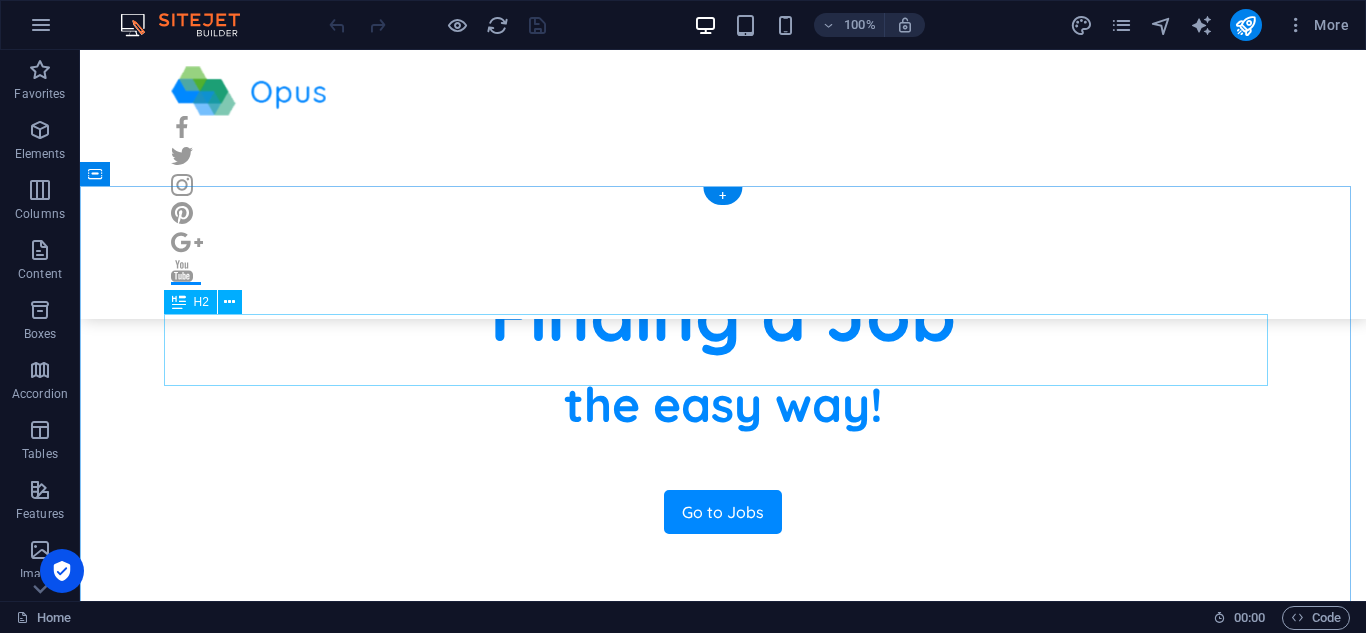 scroll, scrollTop: 0, scrollLeft: 0, axis: both 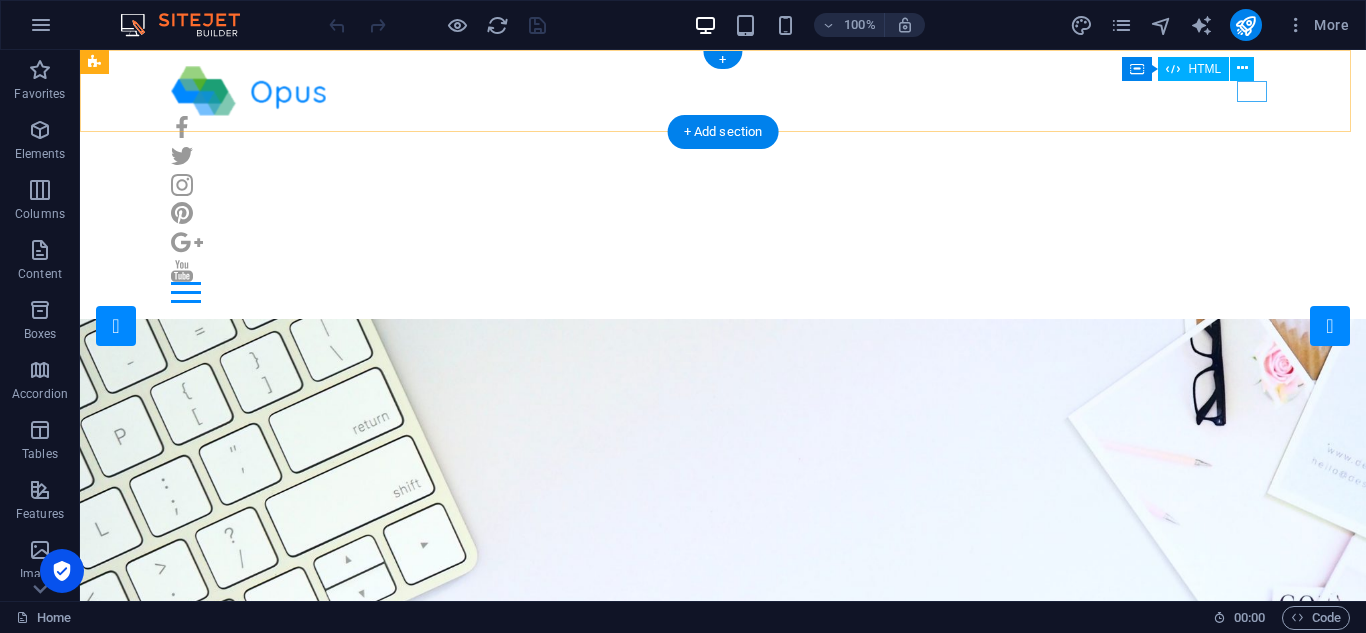 click at bounding box center [723, 292] 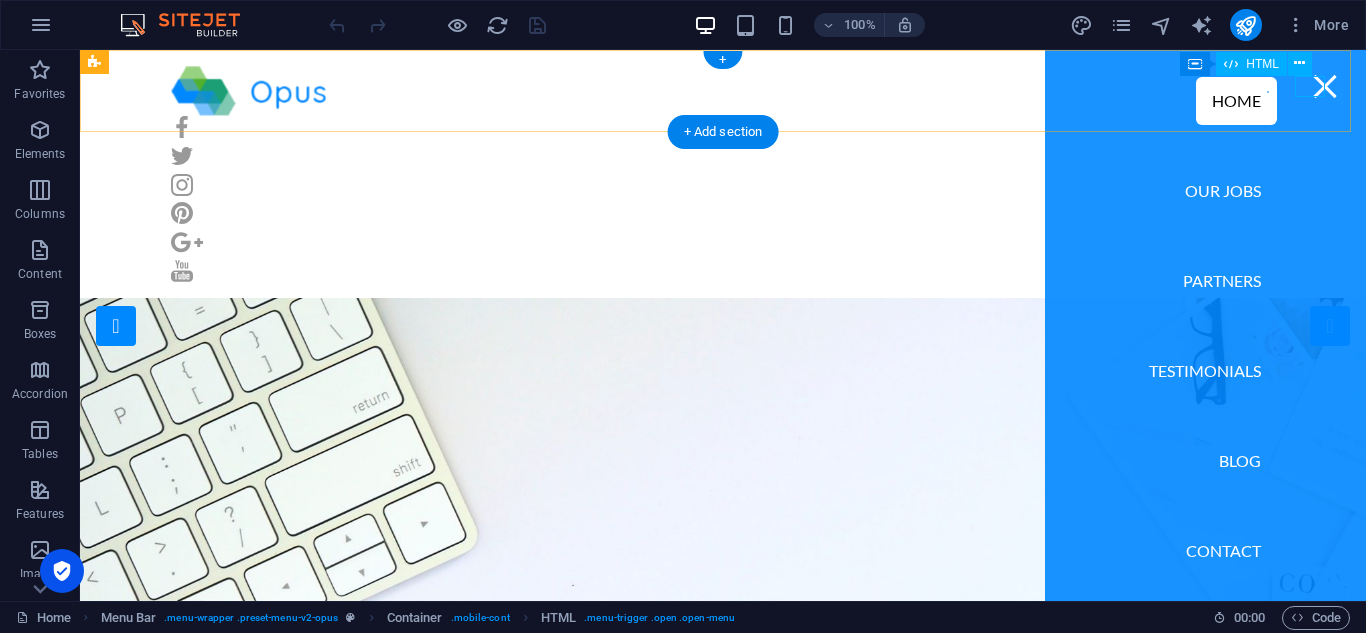 click at bounding box center (1325, 86) 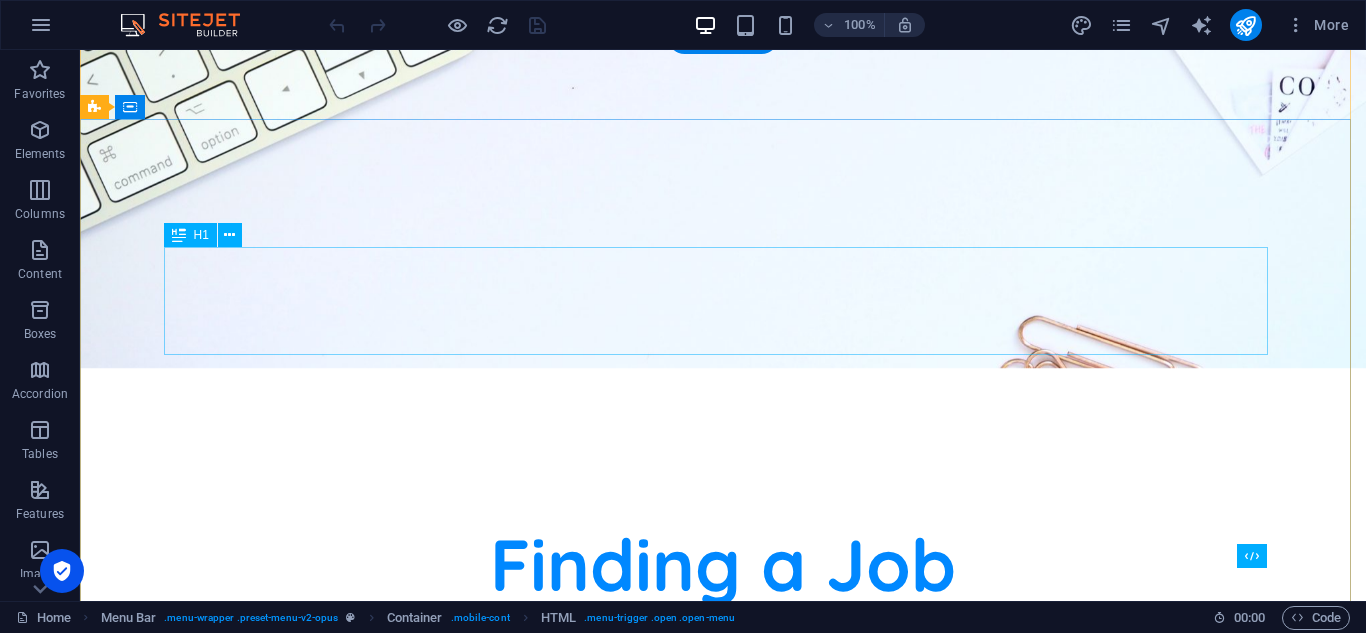 scroll, scrollTop: 0, scrollLeft: 0, axis: both 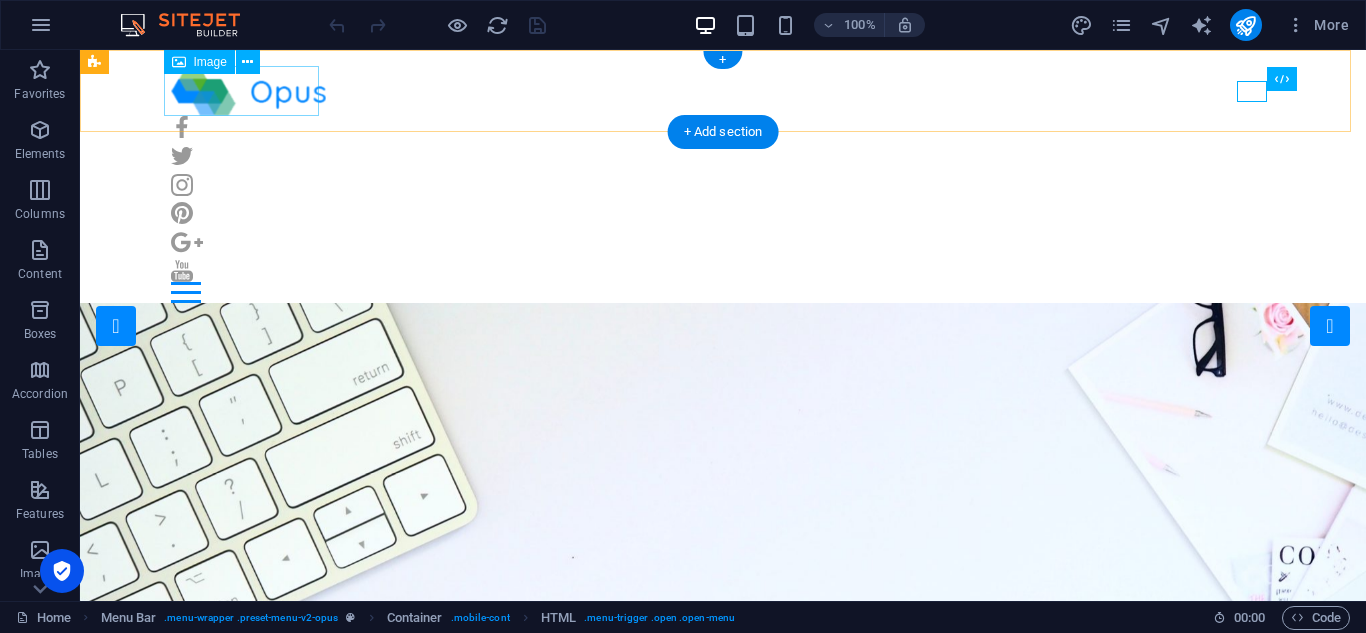 click at bounding box center (723, 91) 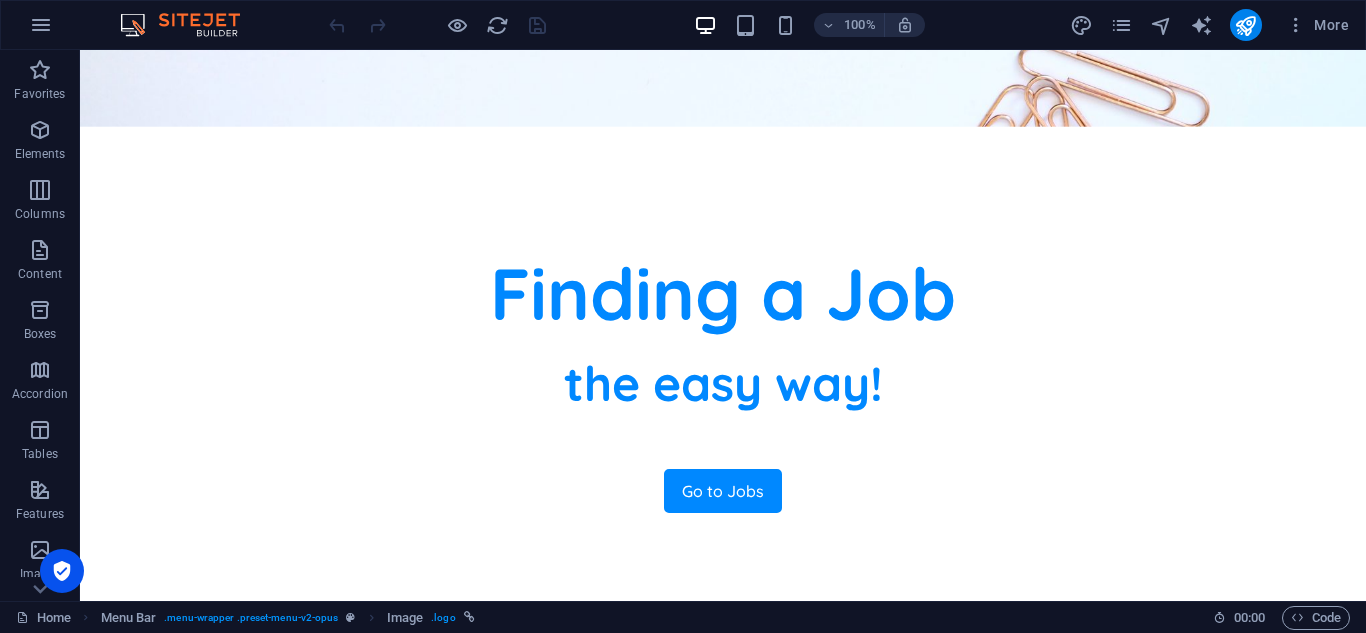 scroll, scrollTop: 0, scrollLeft: 0, axis: both 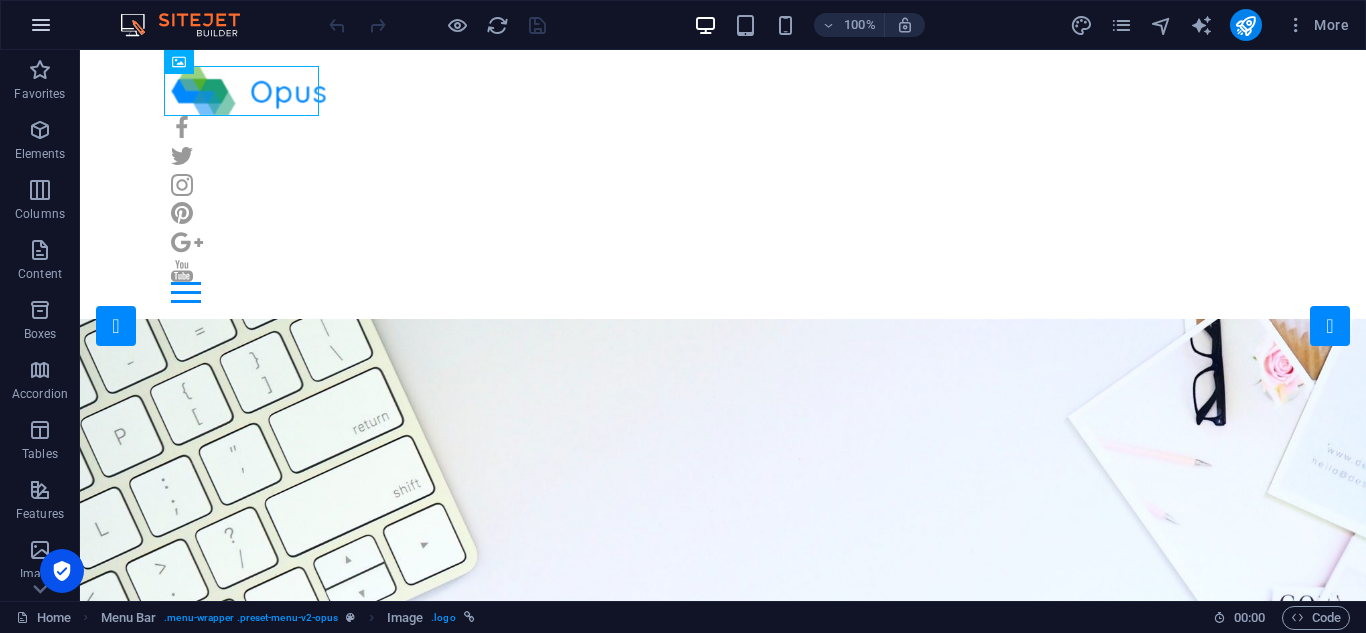 click at bounding box center [41, 25] 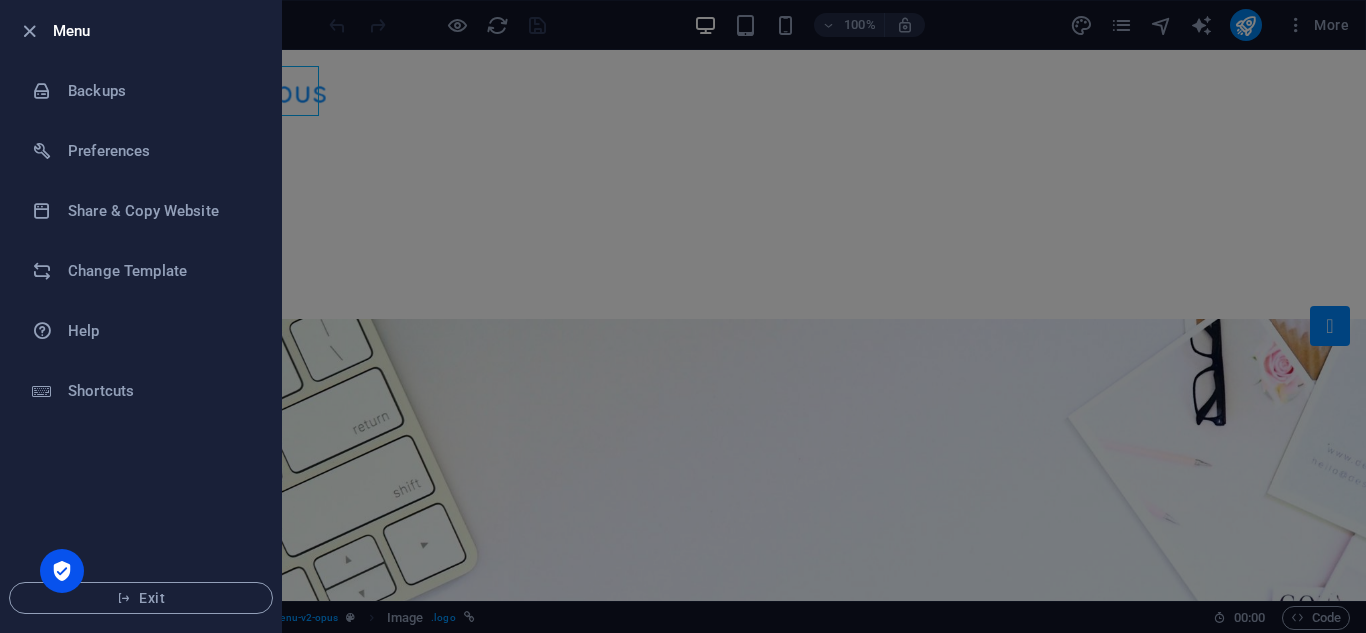 click at bounding box center [35, 31] 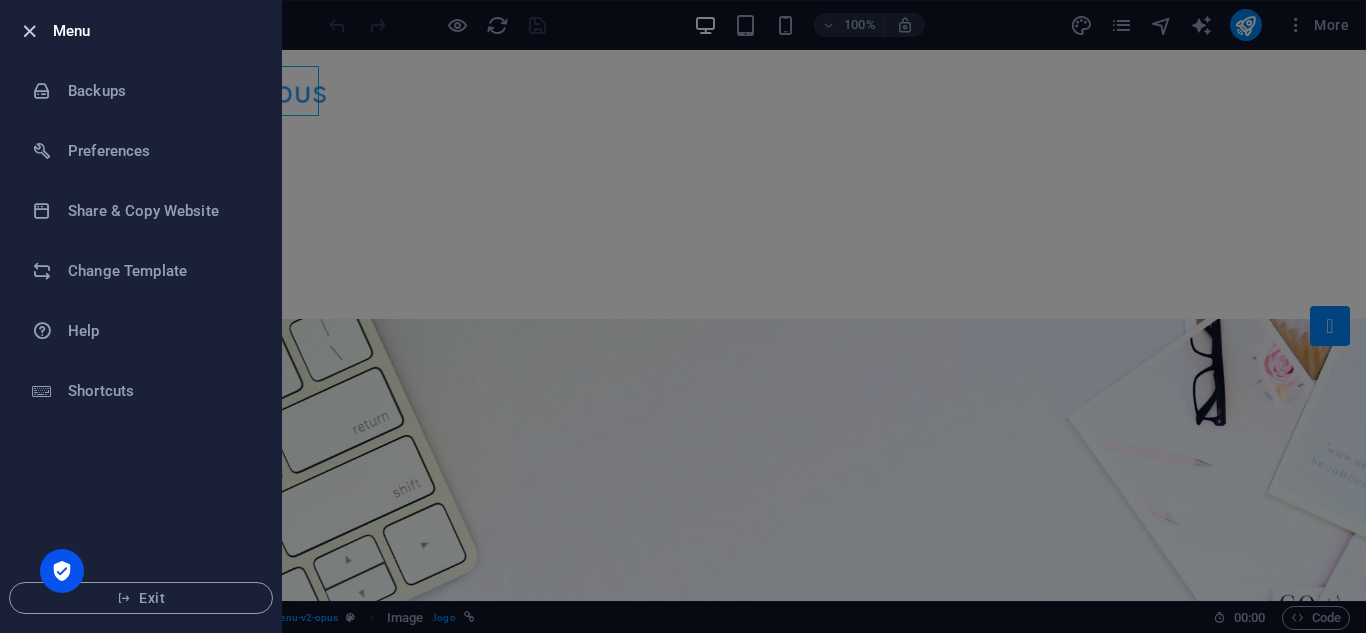 click at bounding box center [29, 31] 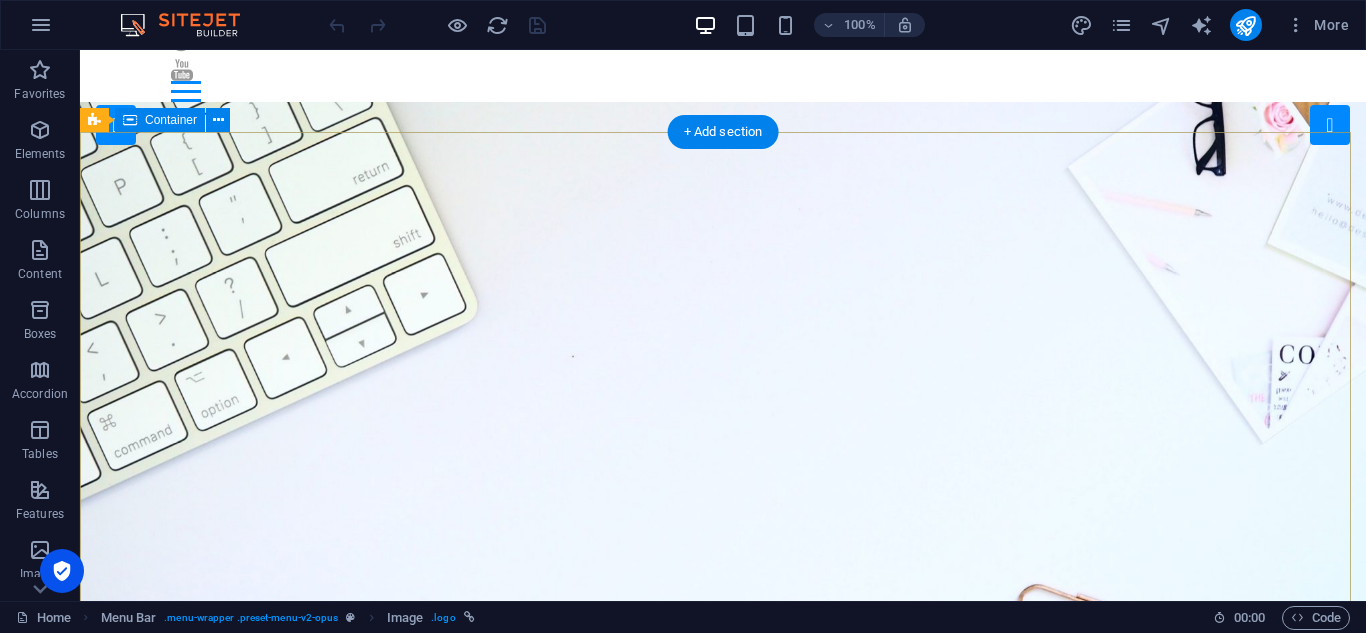 scroll, scrollTop: 0, scrollLeft: 0, axis: both 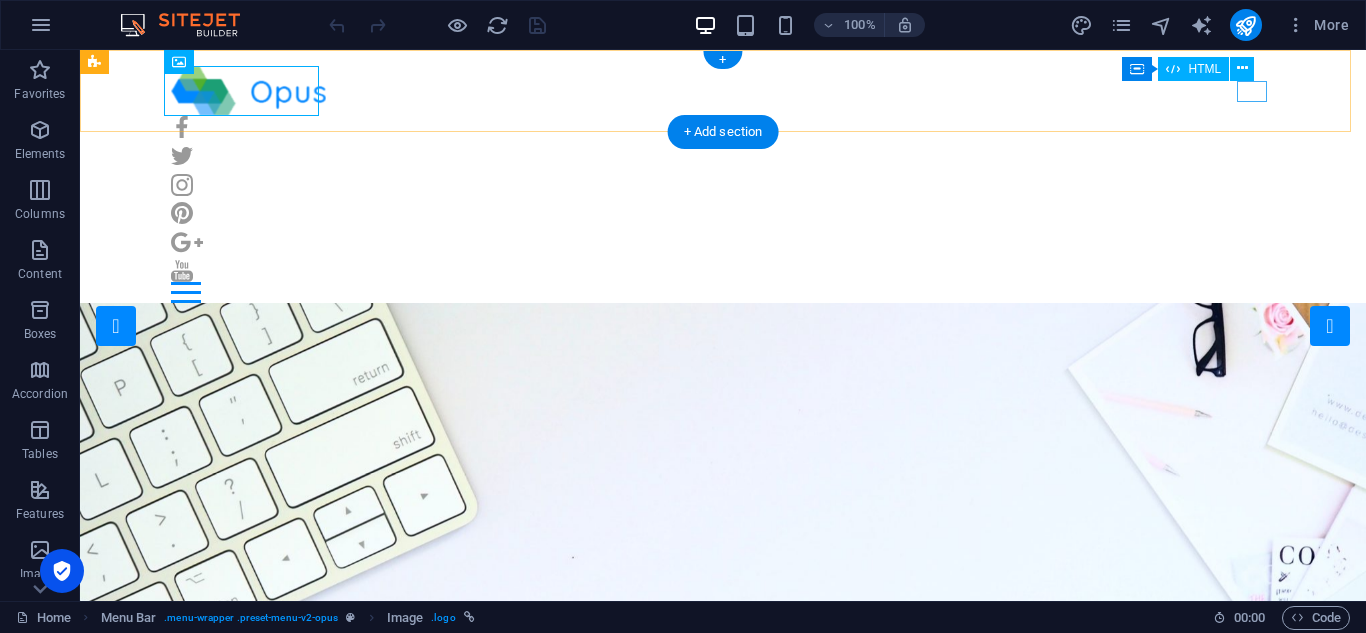 click at bounding box center [723, 292] 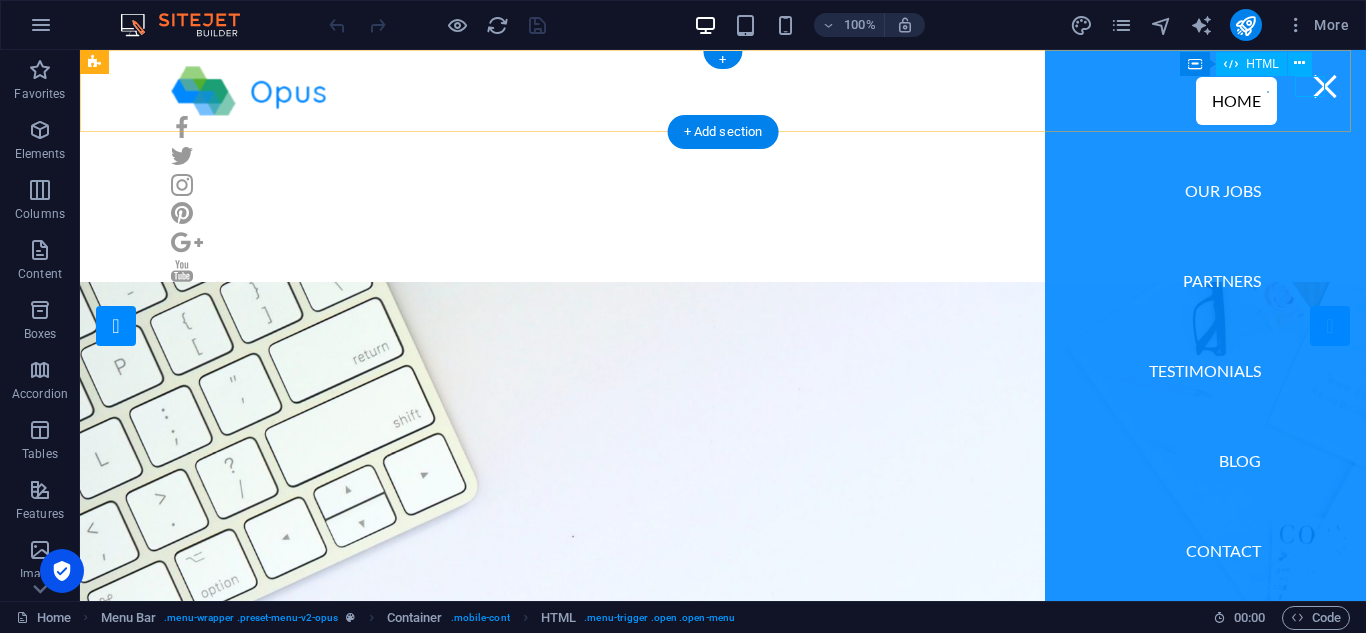 click at bounding box center [1325, 86] 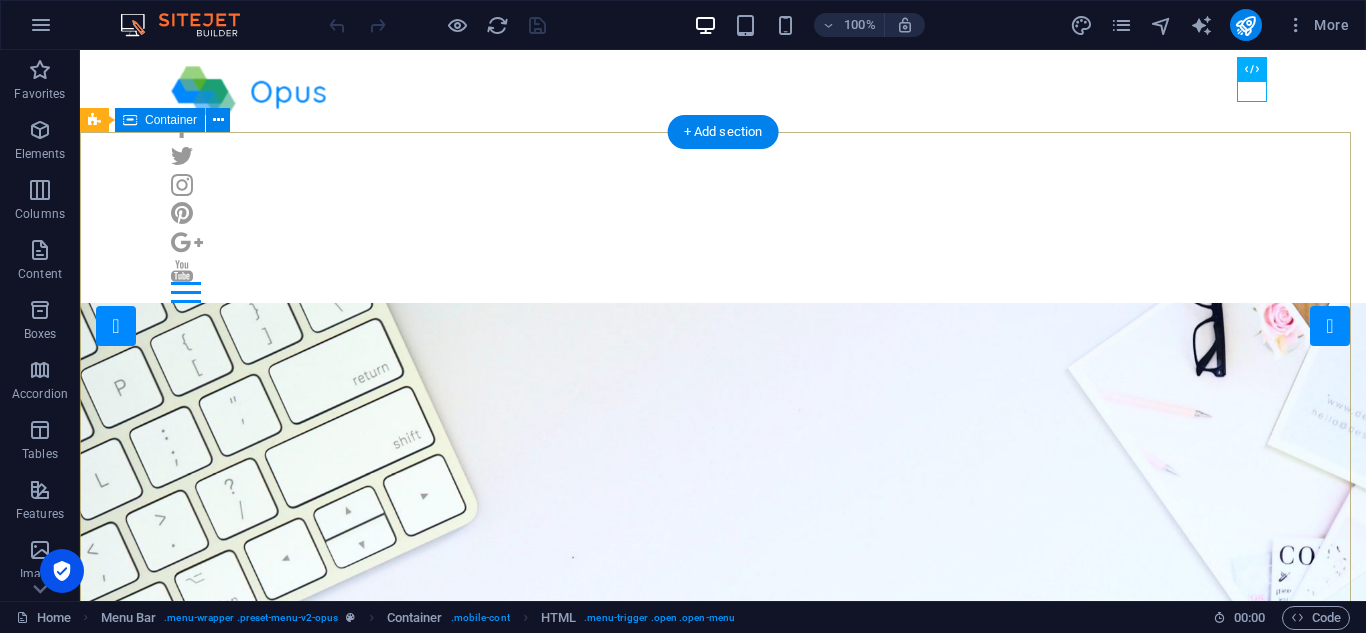 click on "Finding a Job the easy way!  Go to Jobs" at bounding box center [723, 1119] 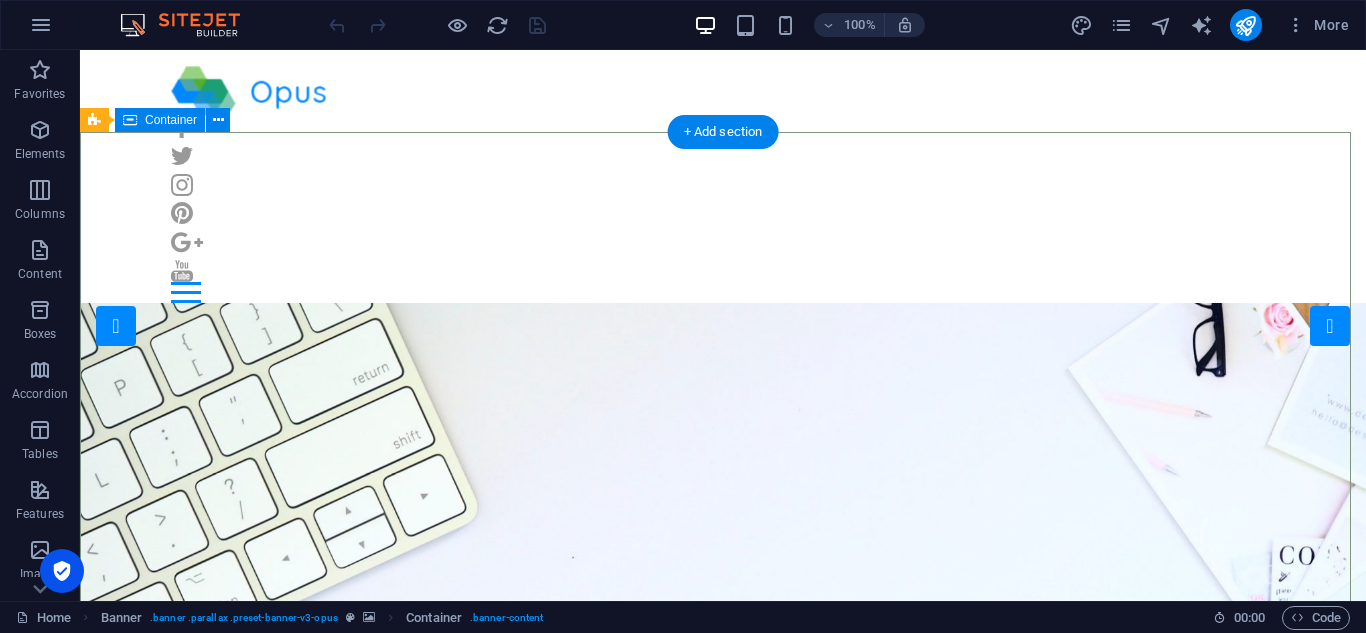 click on "Finding a Job the easy way!  Go to Jobs" at bounding box center (723, 1119) 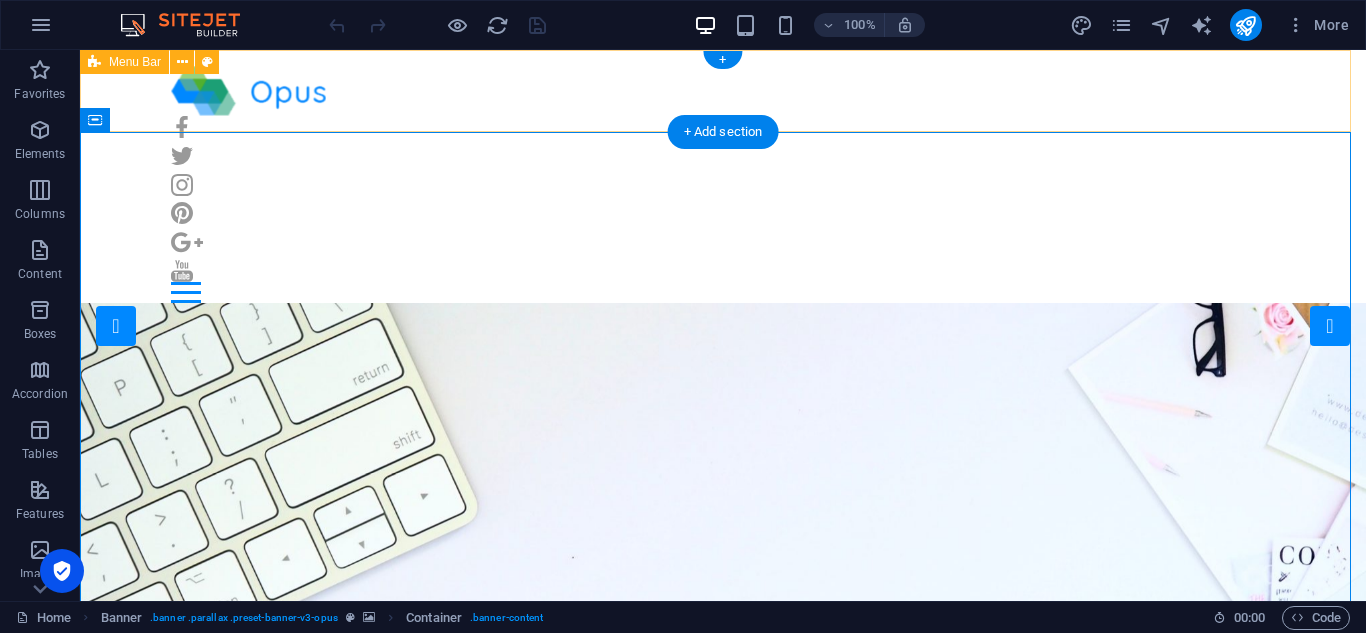 click on "Home Our Jobs Partners Testimonials Blog Contact" at bounding box center (723, 184) 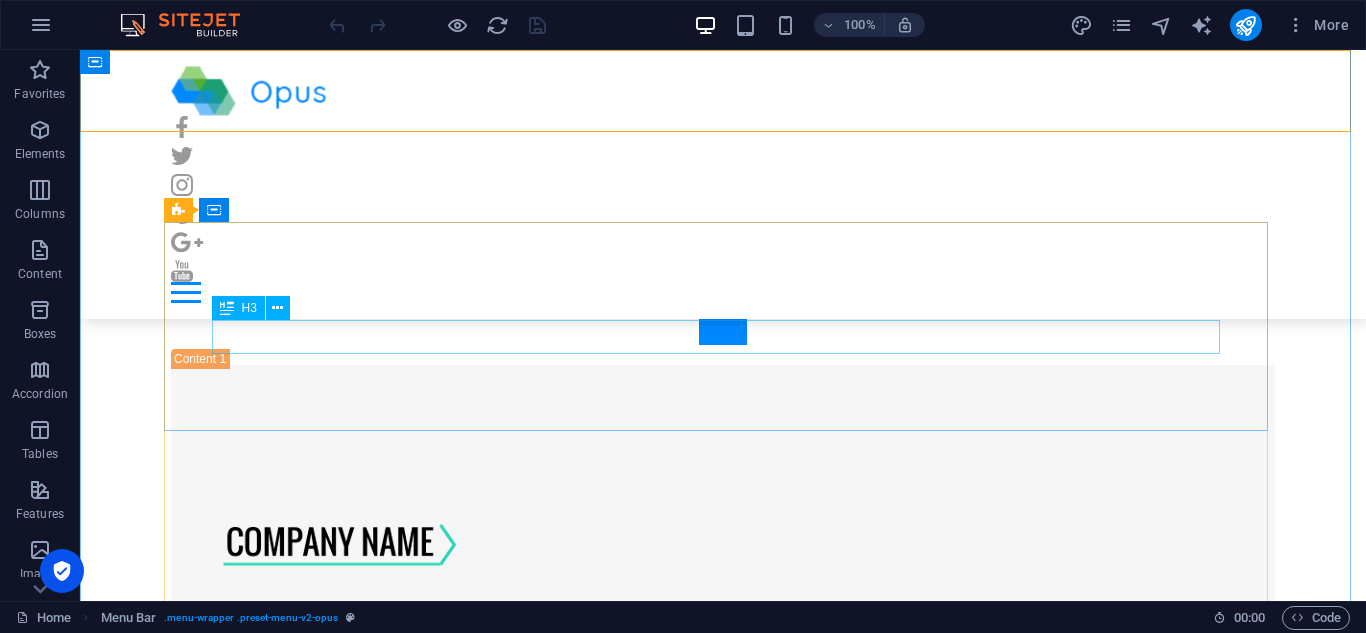 scroll, scrollTop: 700, scrollLeft: 0, axis: vertical 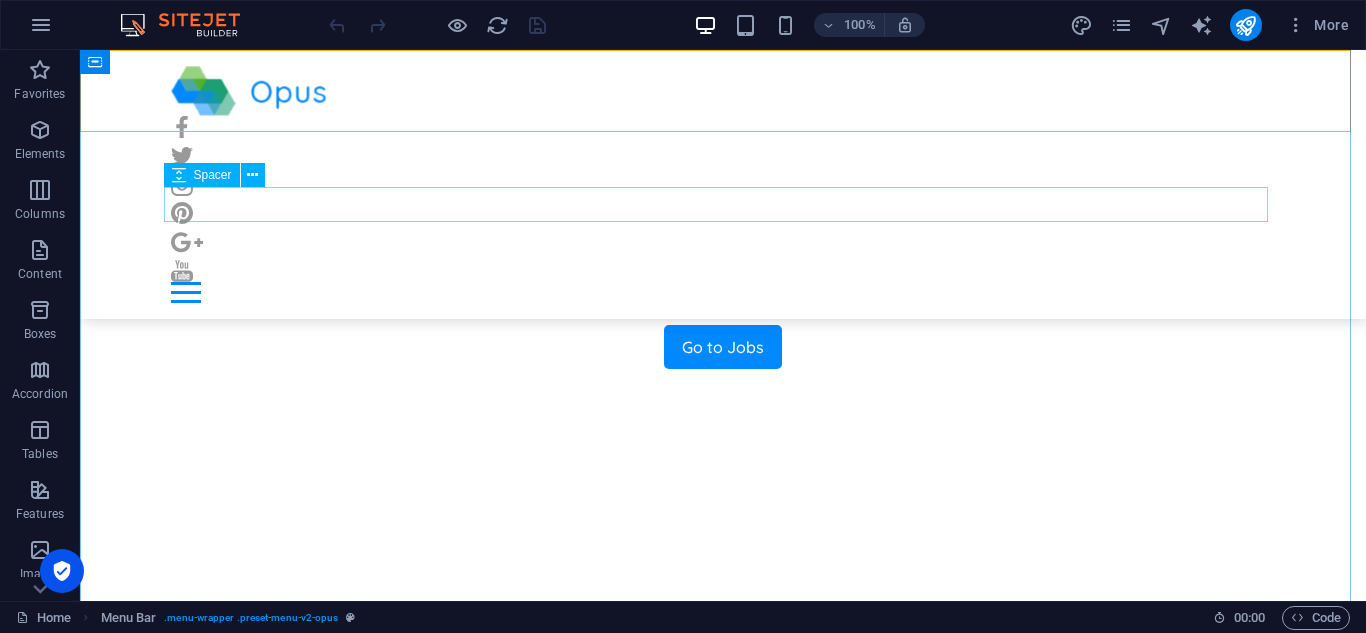 click at bounding box center [723, 739] 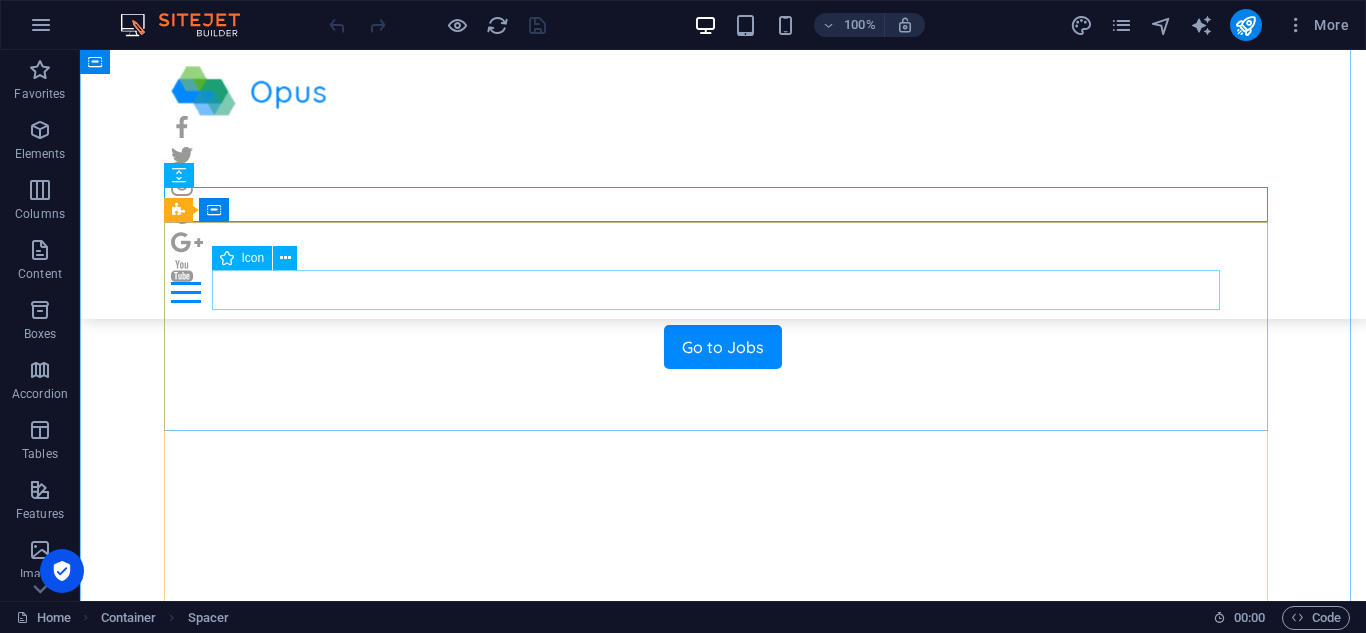 click at bounding box center (723, 801) 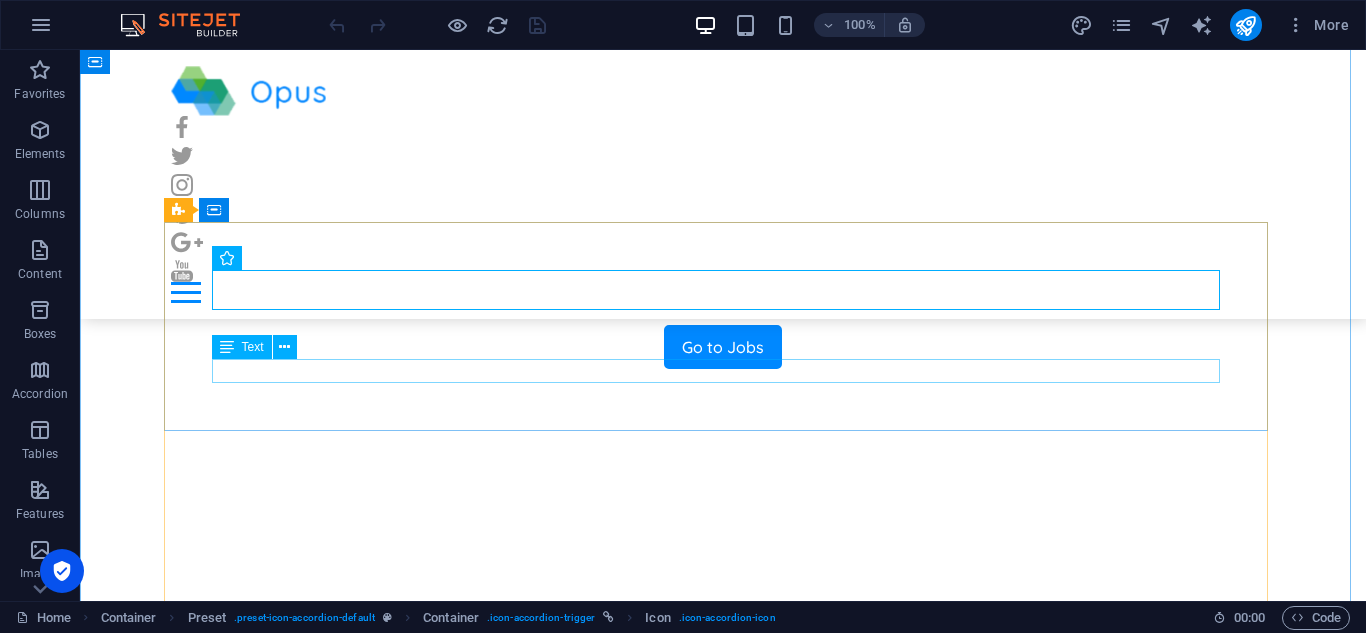 click on "3 open positions" at bounding box center (723, 882) 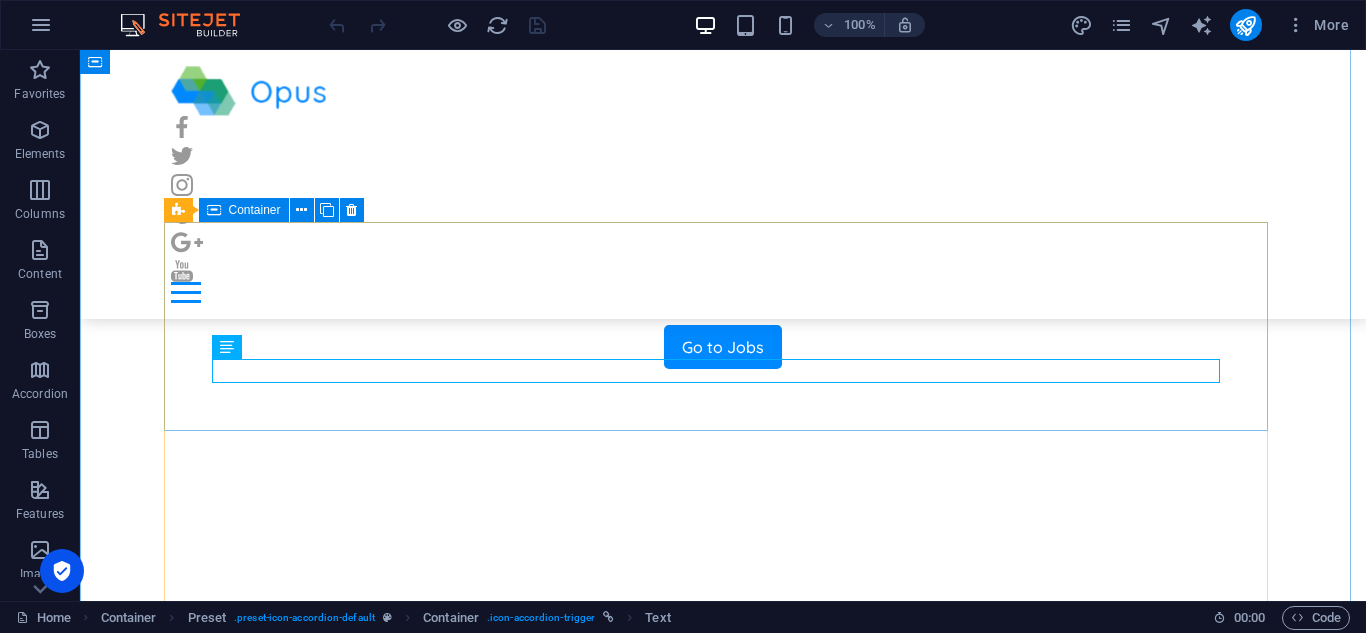 click on "Container" at bounding box center (255, 210) 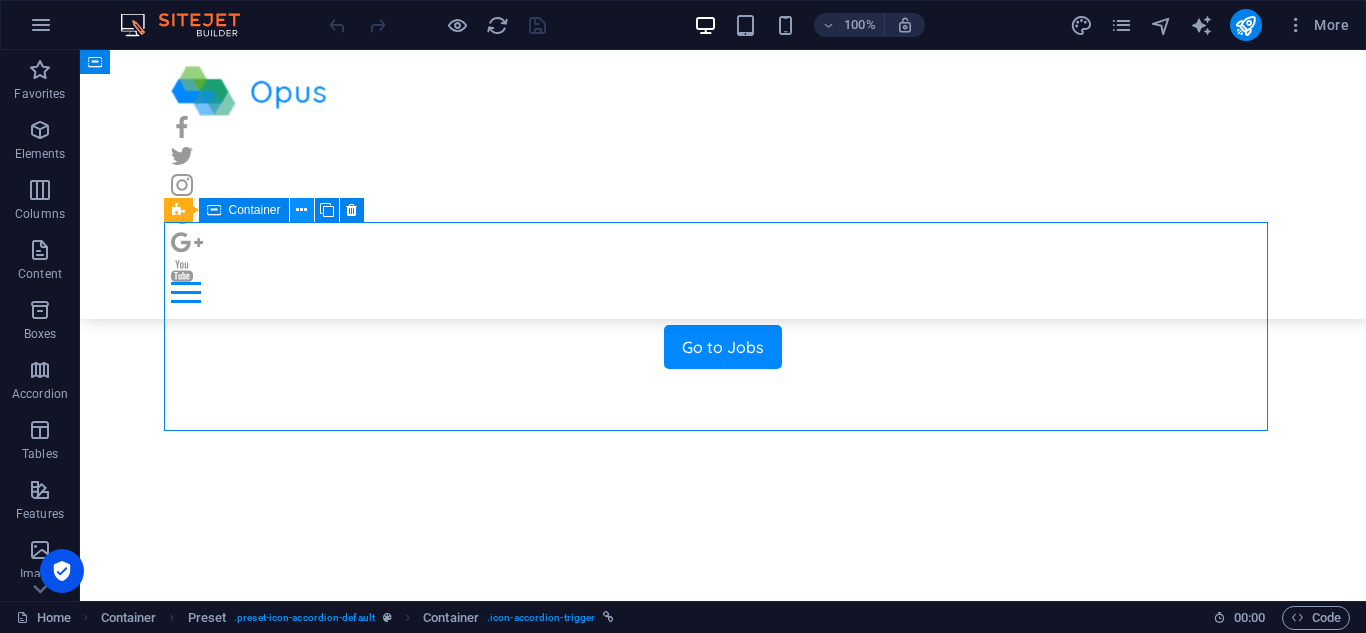 click at bounding box center (301, 210) 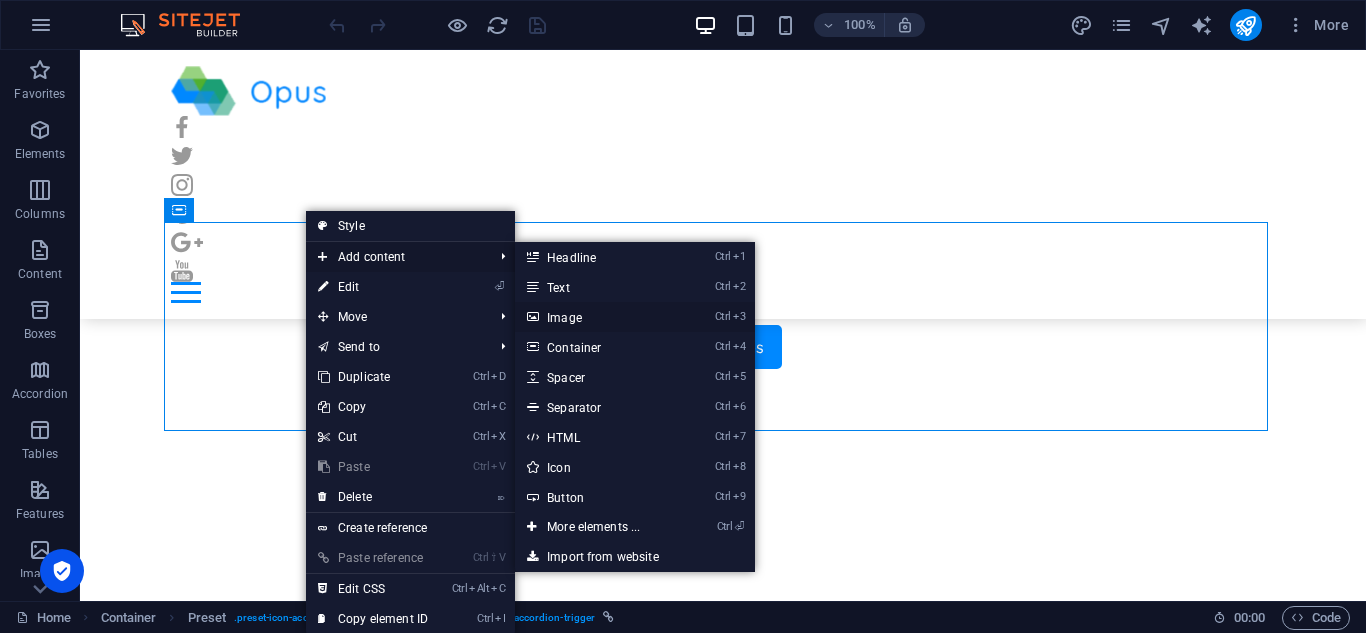 click on "Ctrl 3  Image" at bounding box center (597, 317) 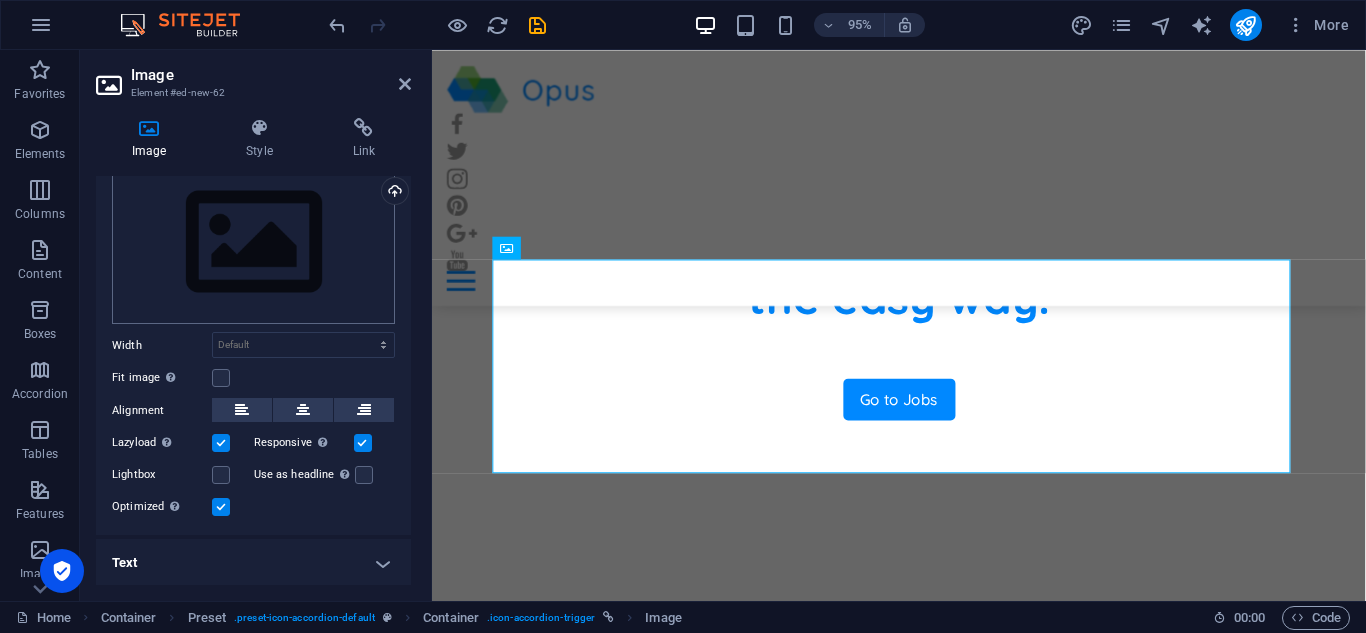 scroll, scrollTop: 0, scrollLeft: 0, axis: both 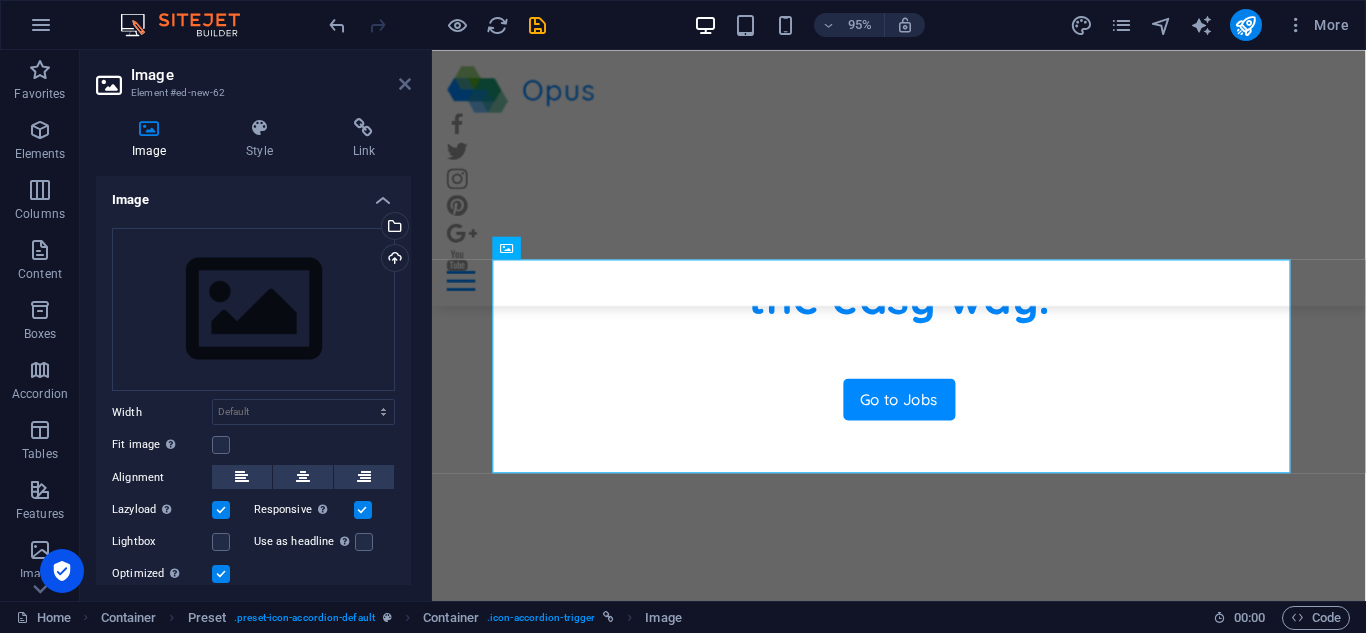 click at bounding box center [405, 84] 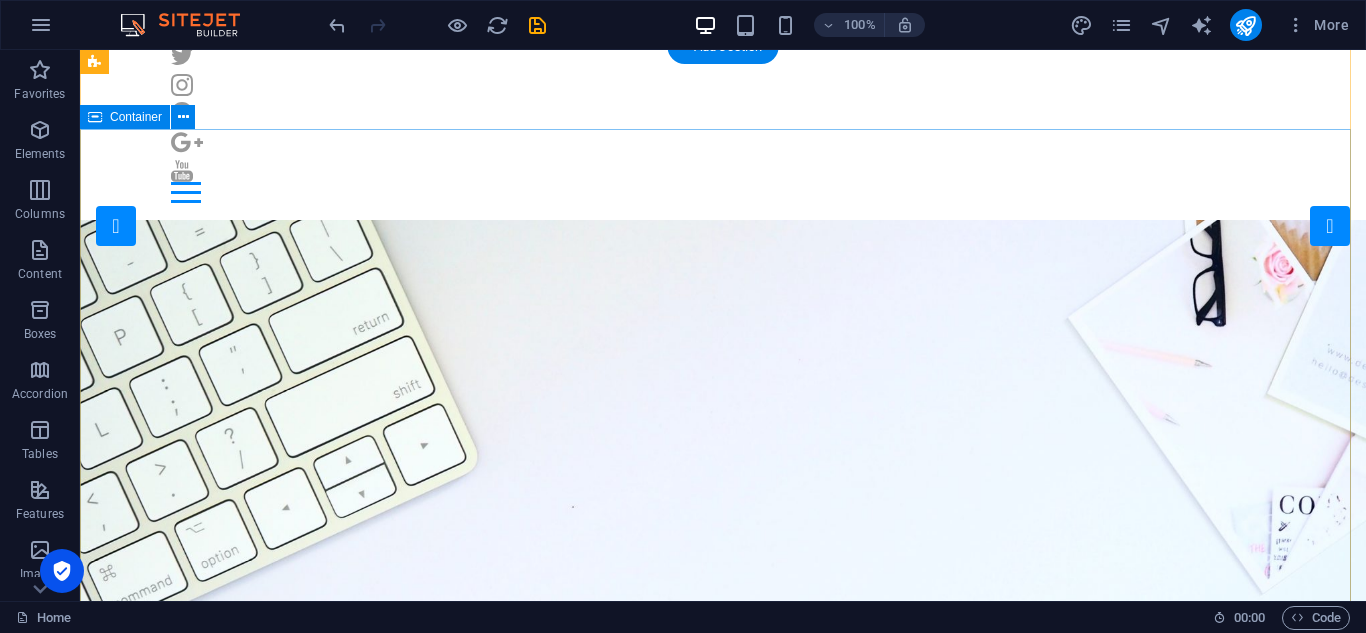 scroll, scrollTop: 0, scrollLeft: 0, axis: both 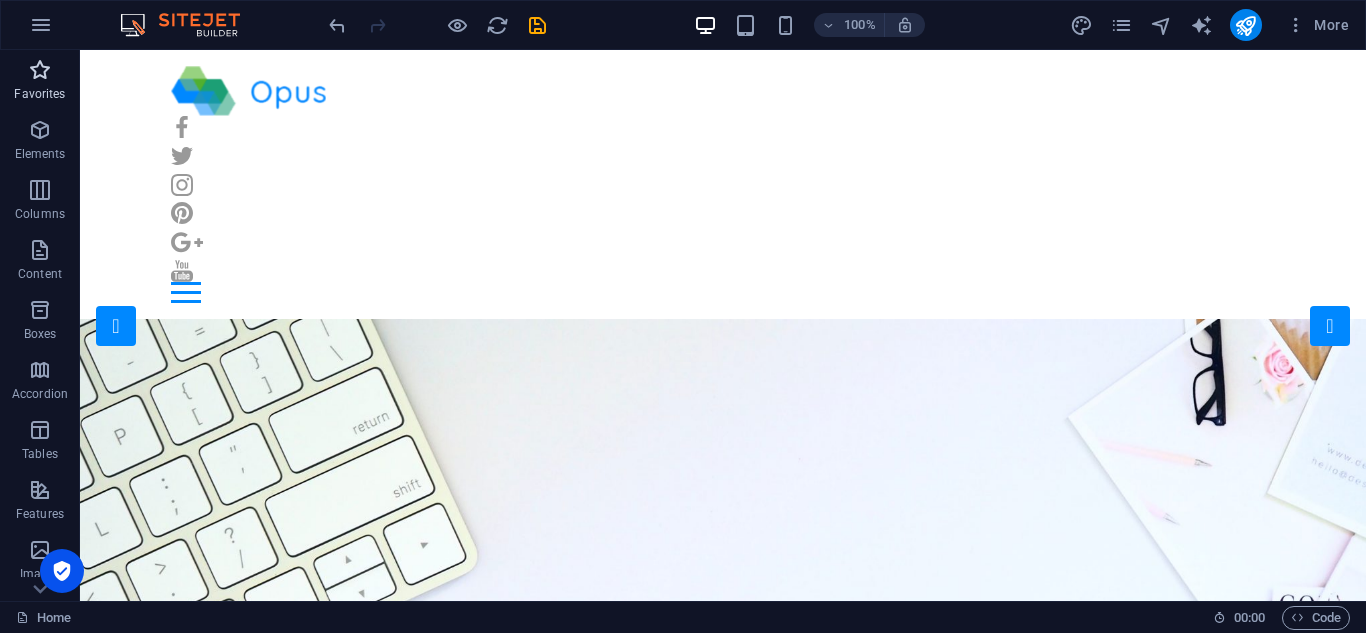 click on "Favorites" at bounding box center [39, 94] 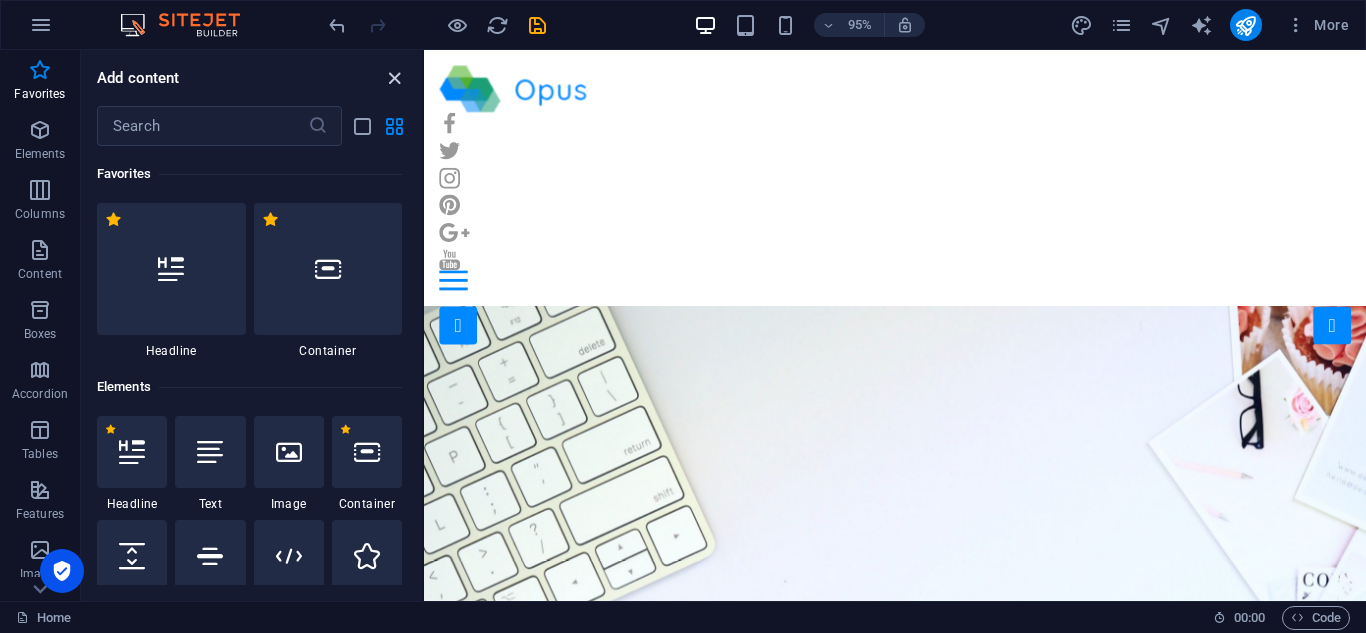 drag, startPoint x: 390, startPoint y: 84, endPoint x: 311, endPoint y: 34, distance: 93.49332 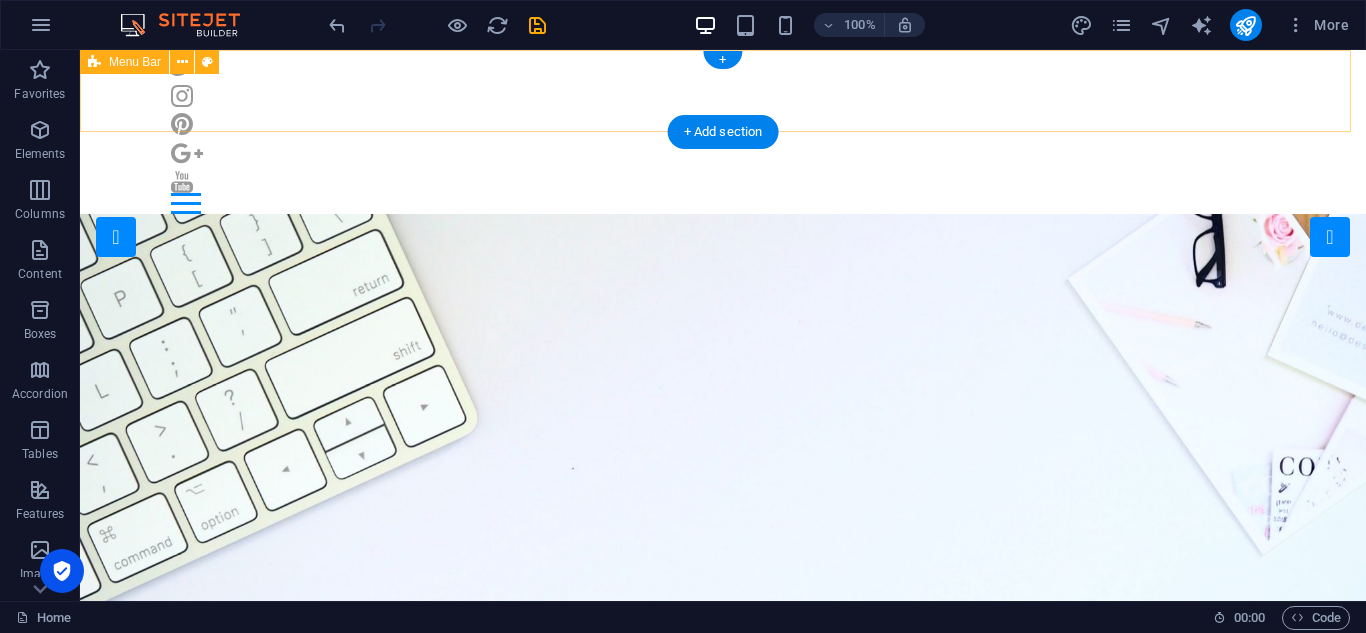 scroll, scrollTop: 0, scrollLeft: 0, axis: both 